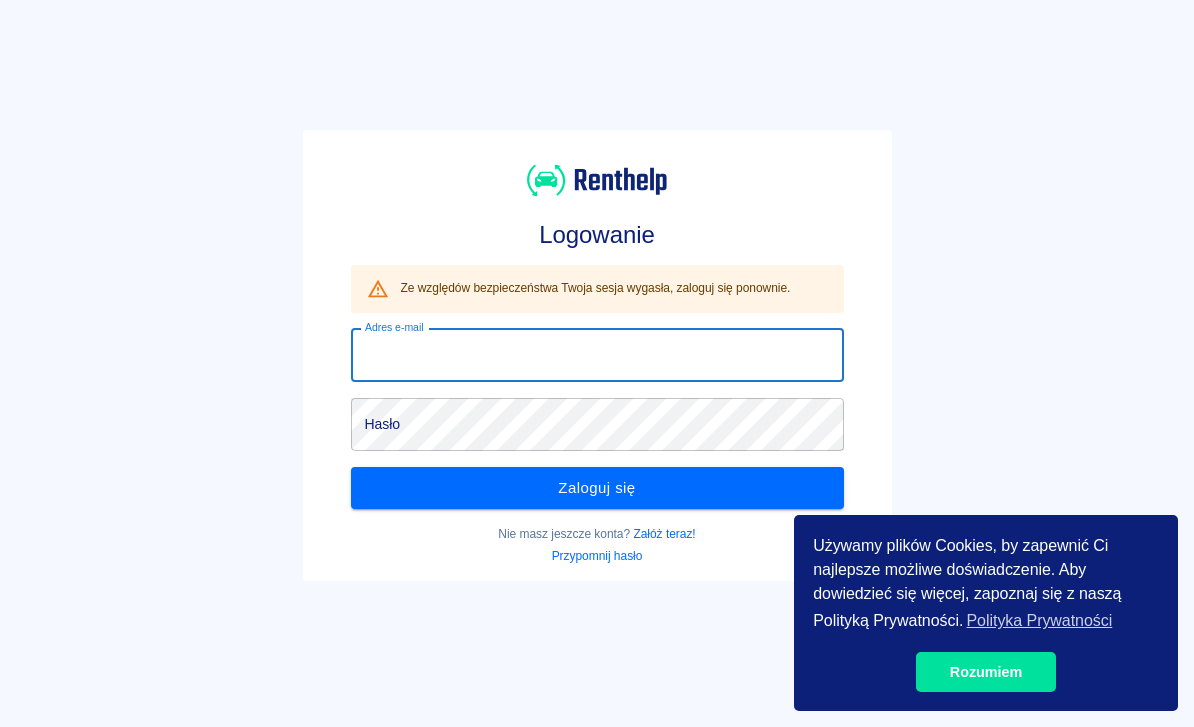 scroll, scrollTop: 0, scrollLeft: 0, axis: both 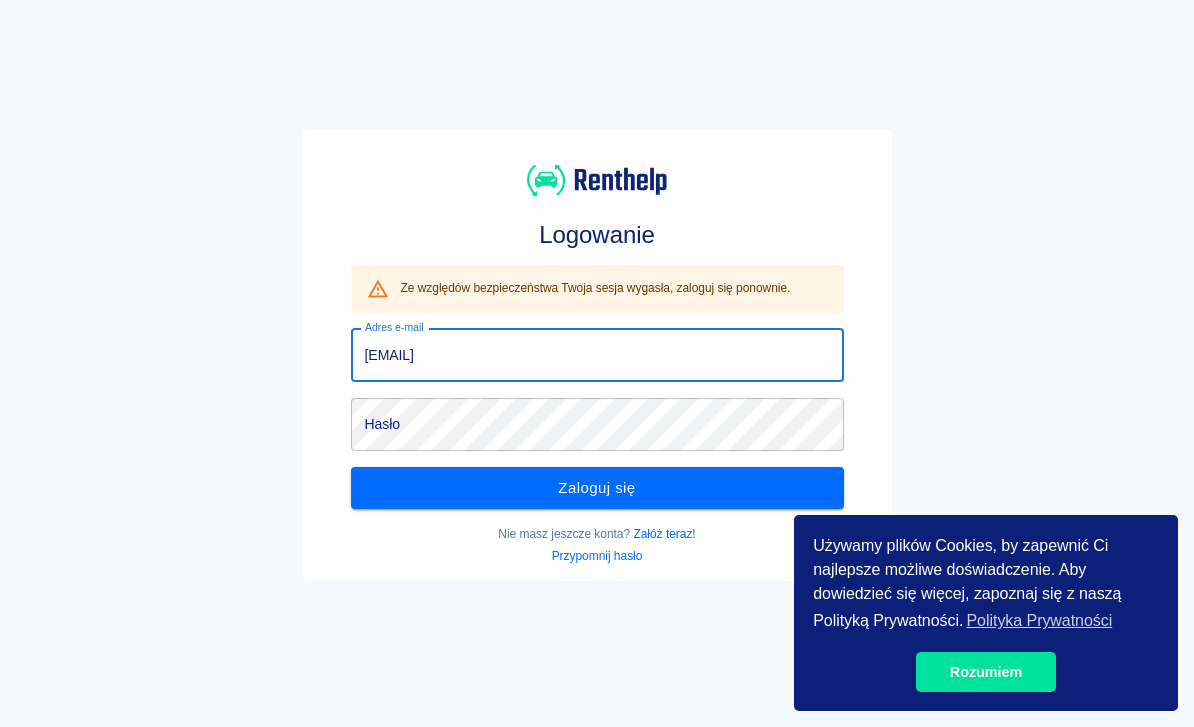 click on "Zaloguj się" at bounding box center (597, 488) 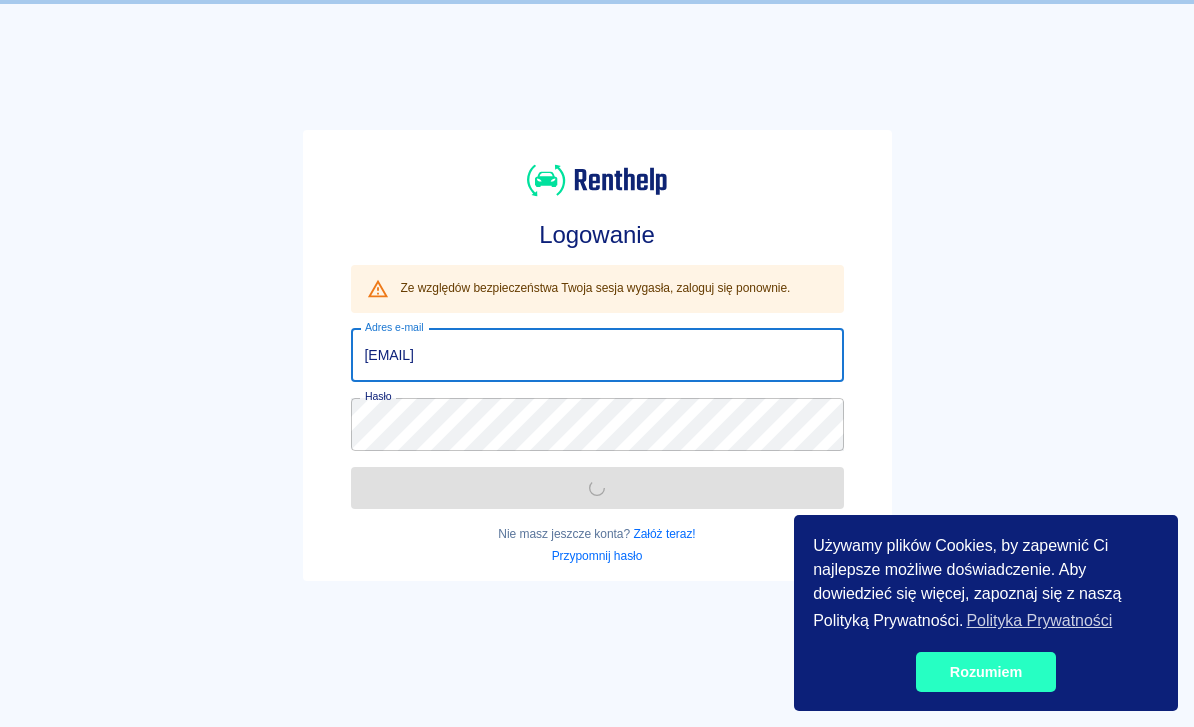 click on "Rozumiem" at bounding box center [986, 672] 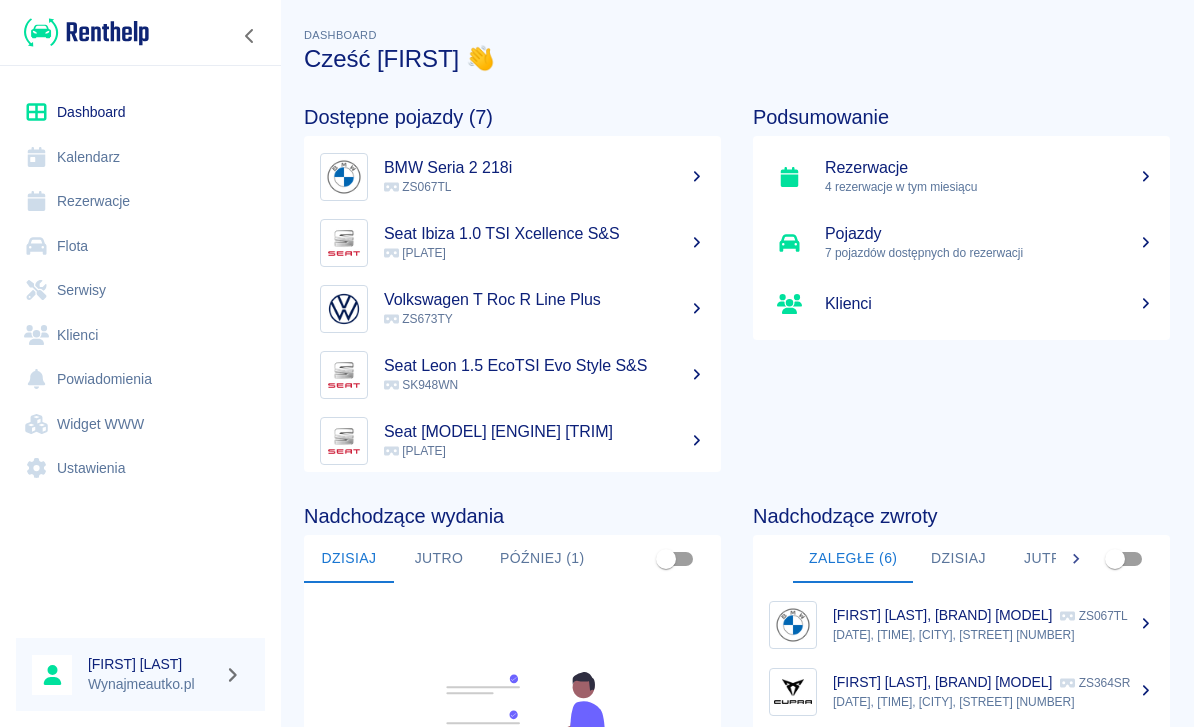 click on "Rezerwacje" at bounding box center (140, 201) 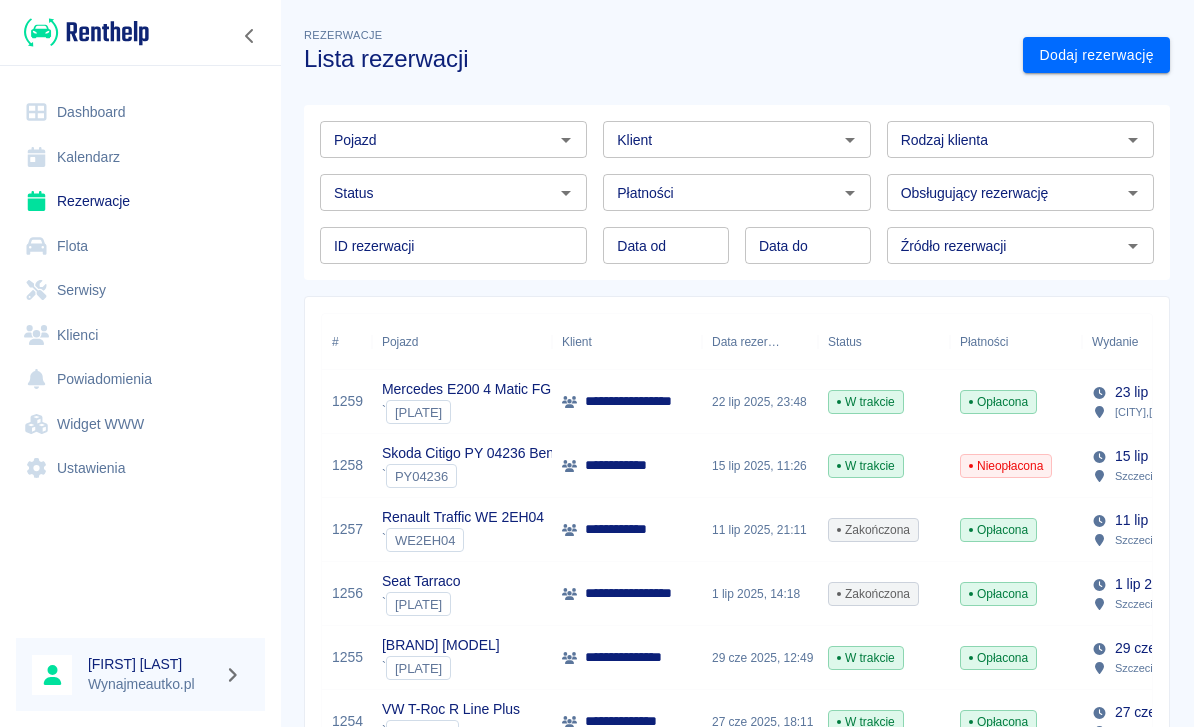 click on "Dodaj rezerwację" at bounding box center [1096, 55] 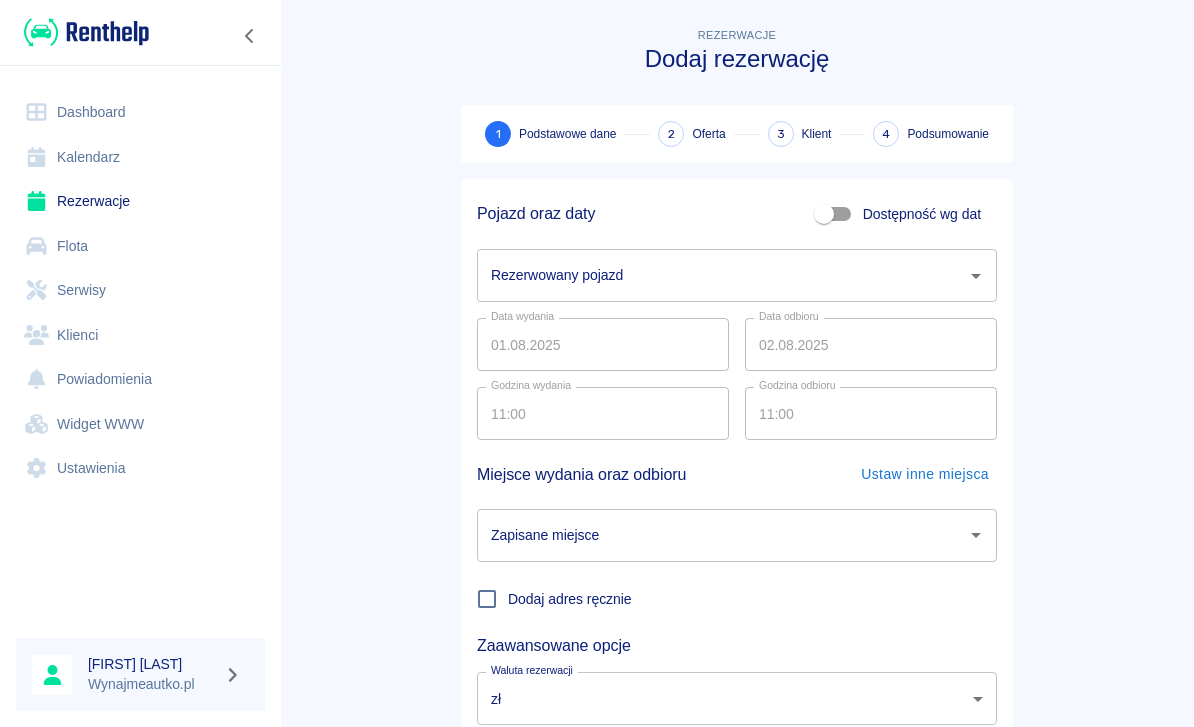 click on "Rezerwowany pojazd Rezerwowany pojazd" at bounding box center (737, 275) 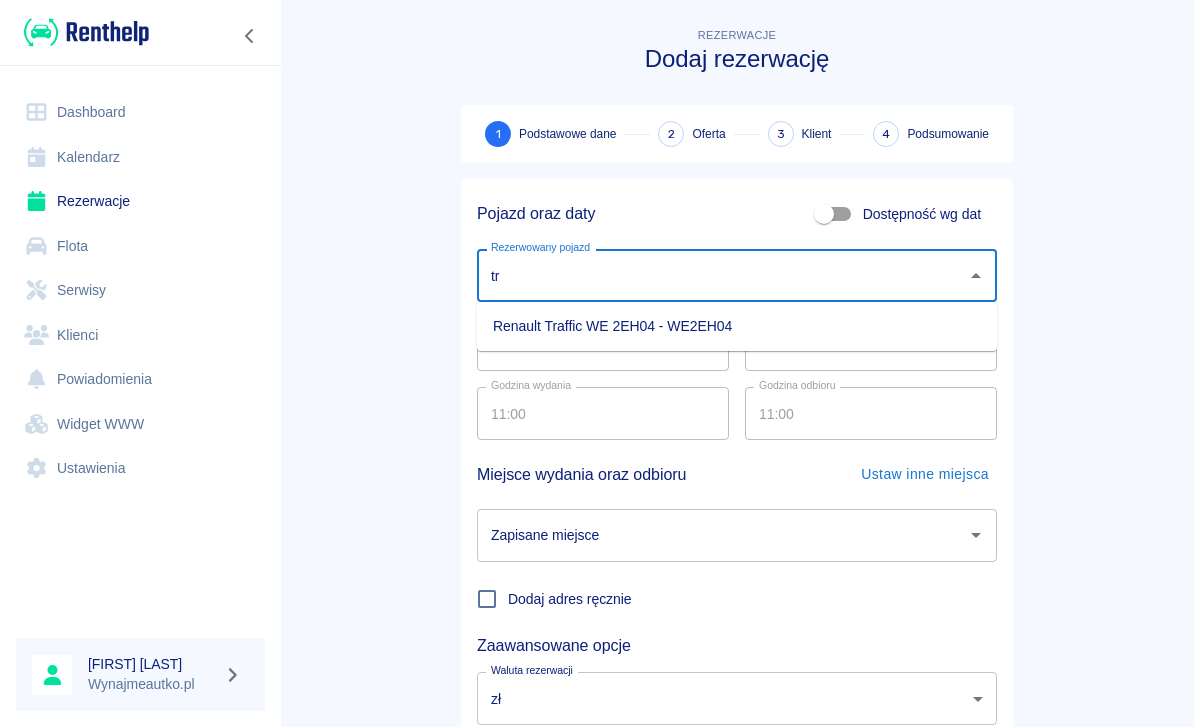 click on "Renault Traffic WE 2EH04 - WE2EH04" at bounding box center (737, 326) 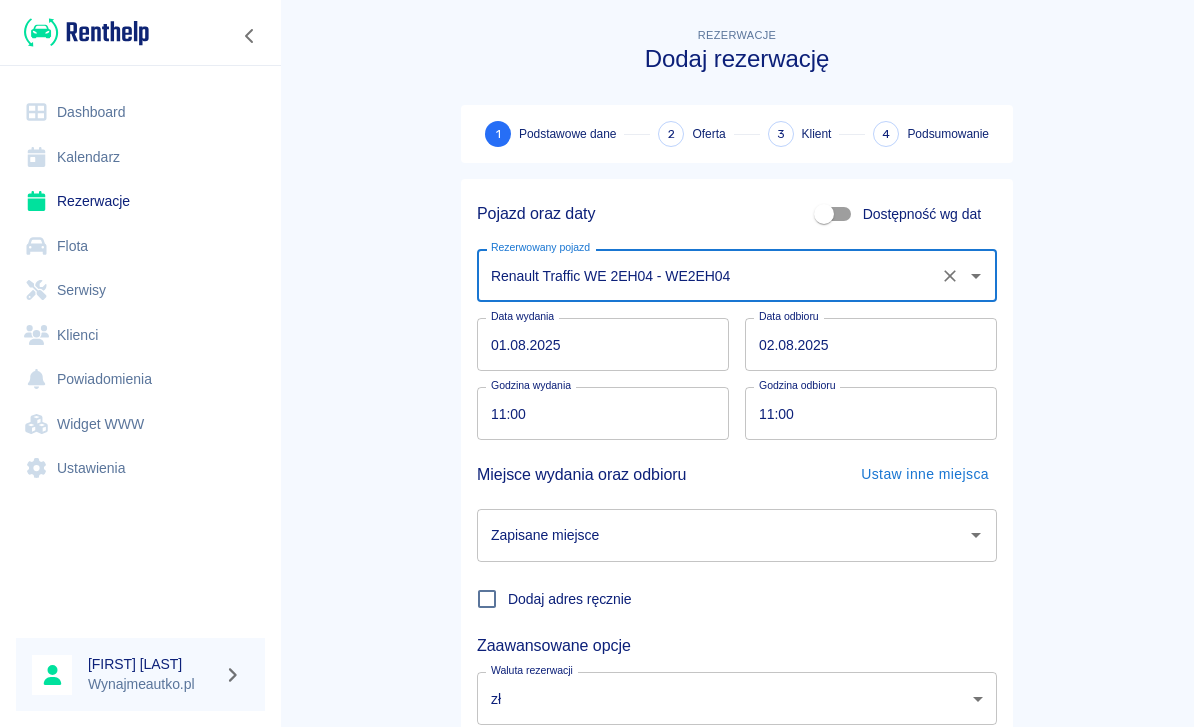 click on "01.08.2025" at bounding box center (603, 344) 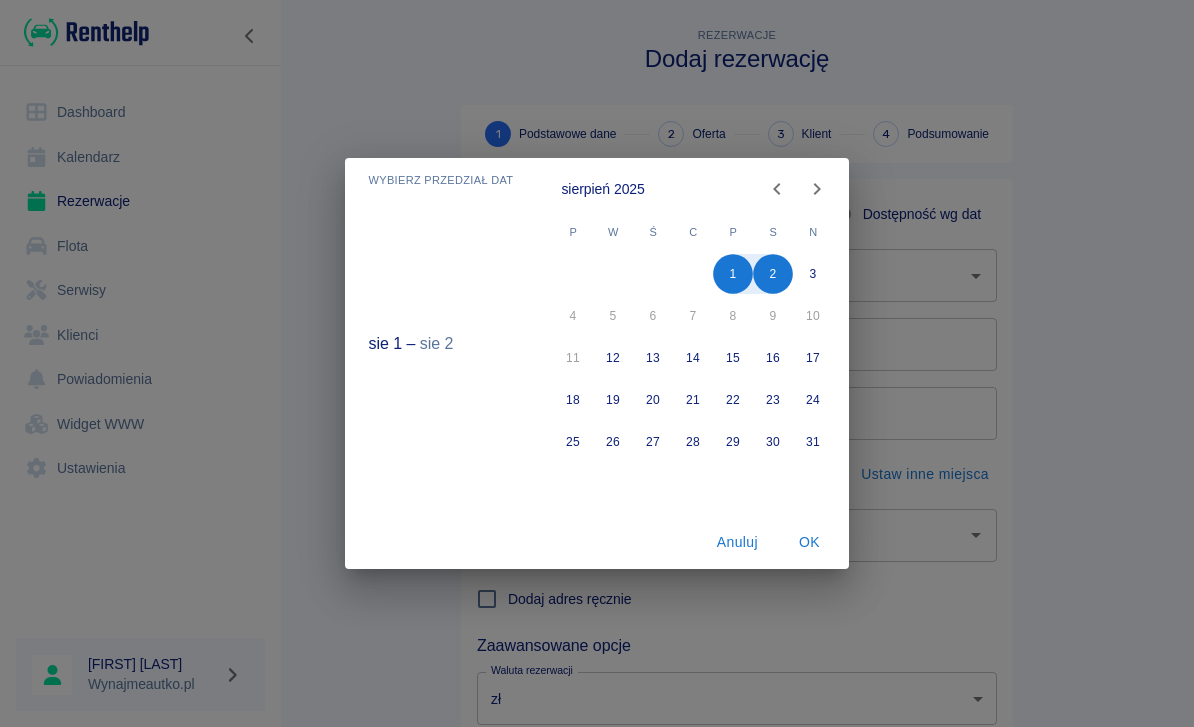 click on "1" at bounding box center [734, 274] 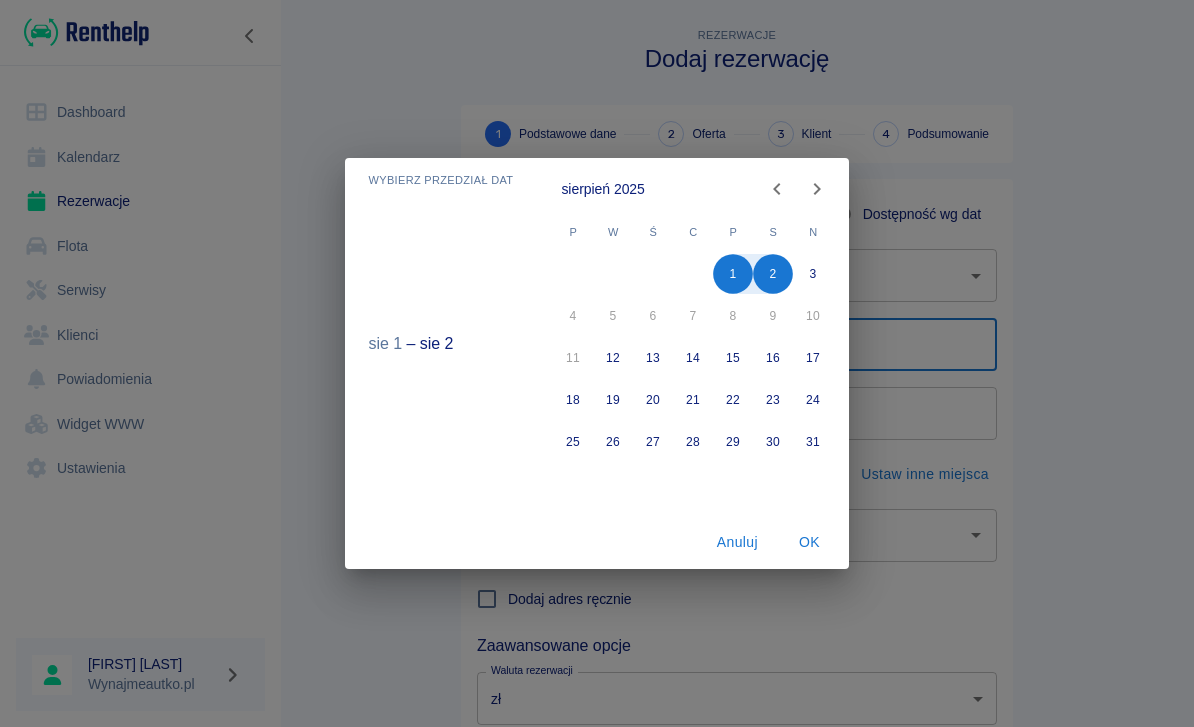 click on "3" at bounding box center [814, 274] 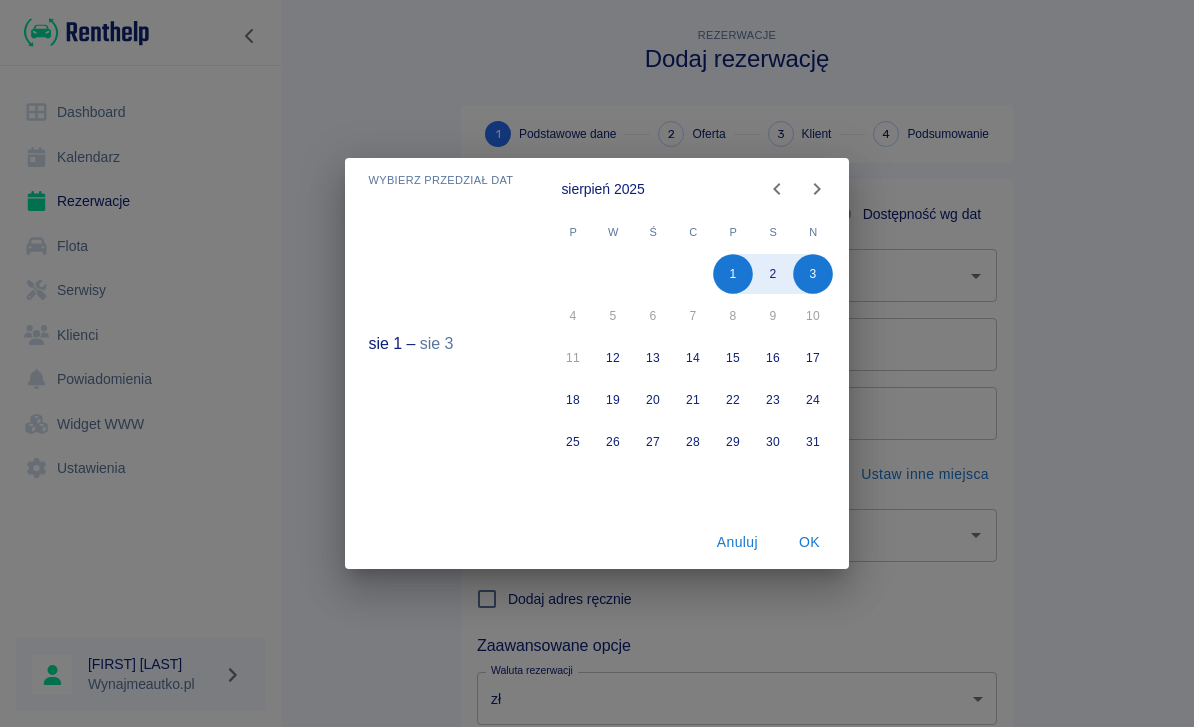 type on "03.08.2025" 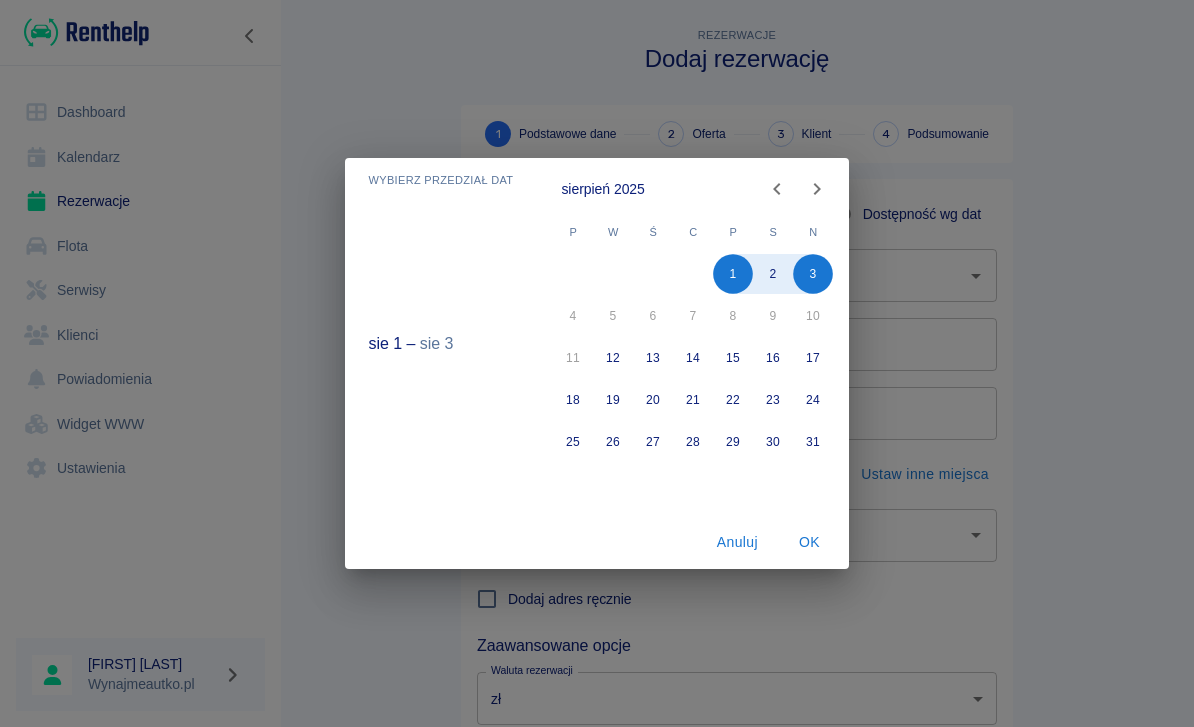 click on "OK" at bounding box center (809, 542) 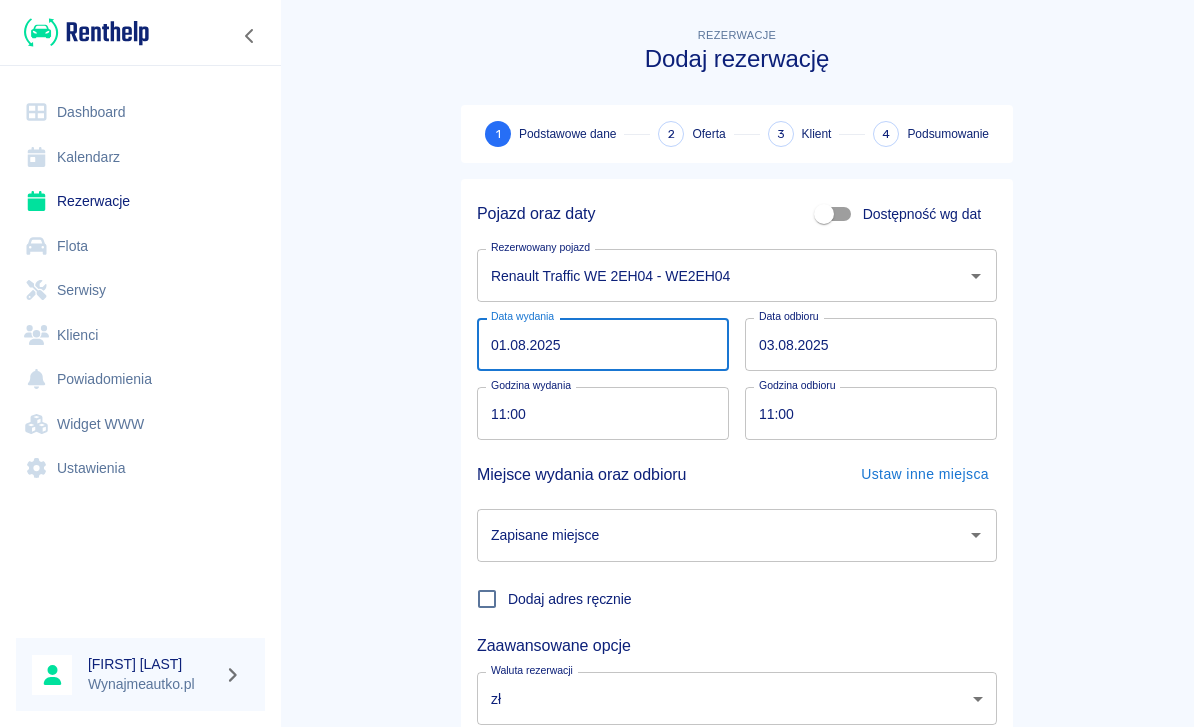 click on "11:00" at bounding box center (596, 413) 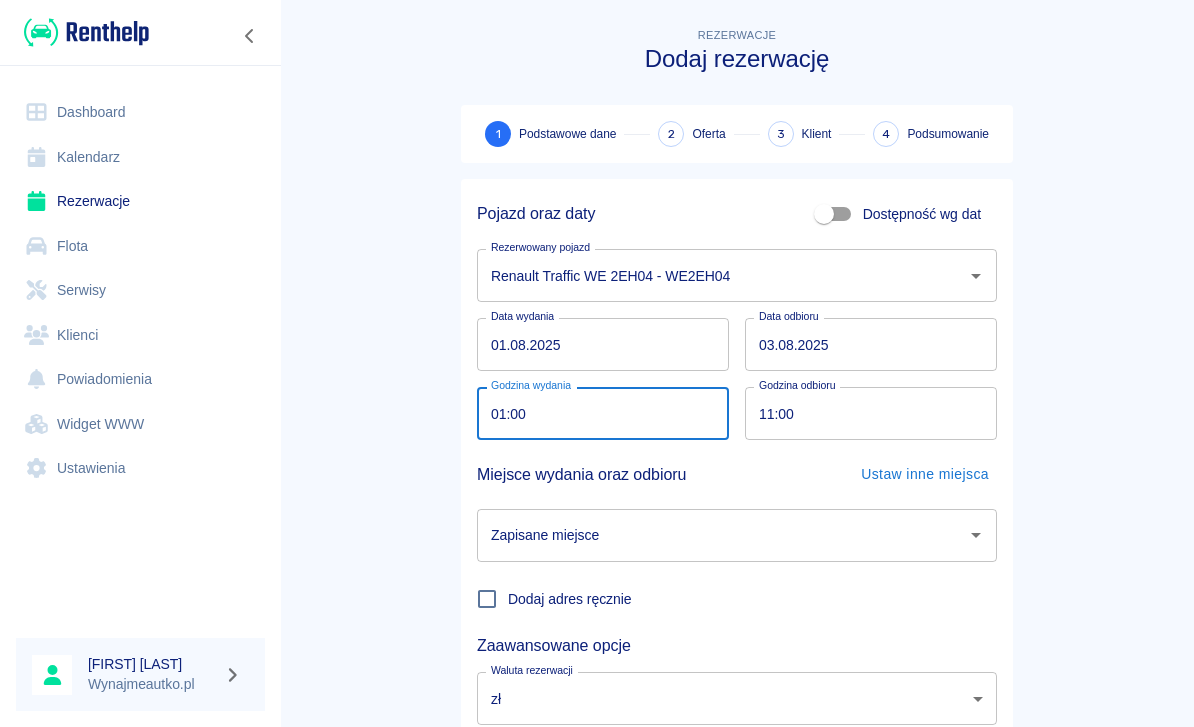 type on "18:00" 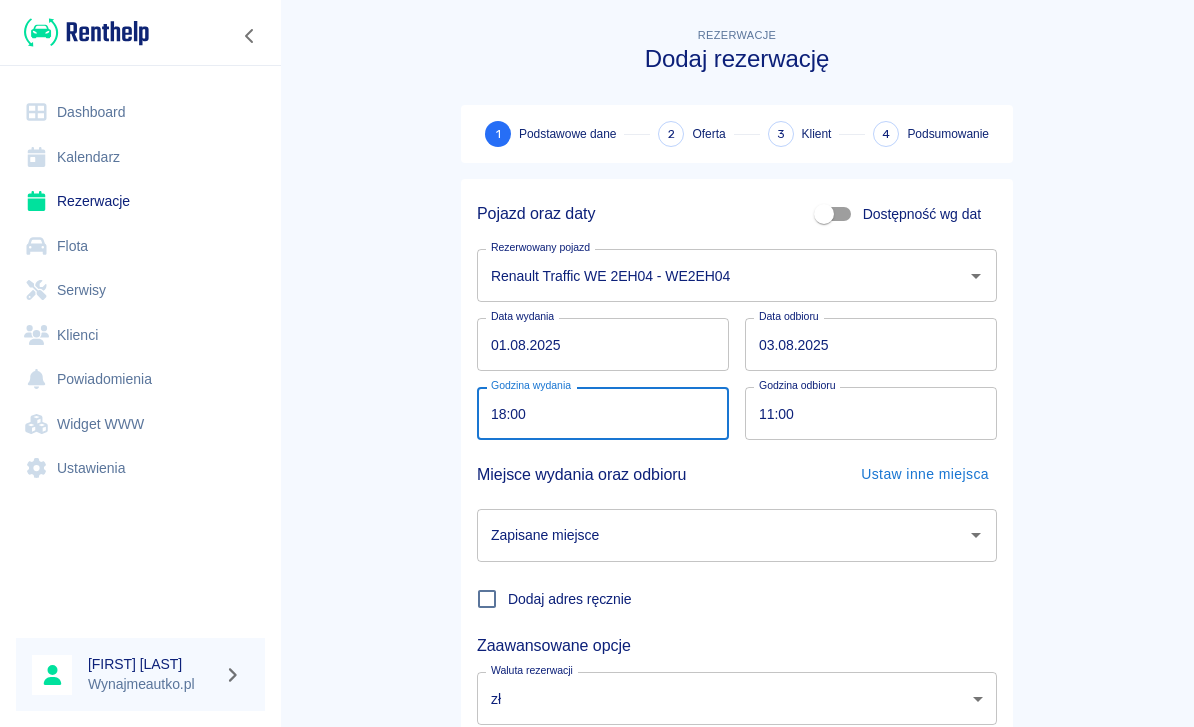 click on "11:00" at bounding box center (864, 413) 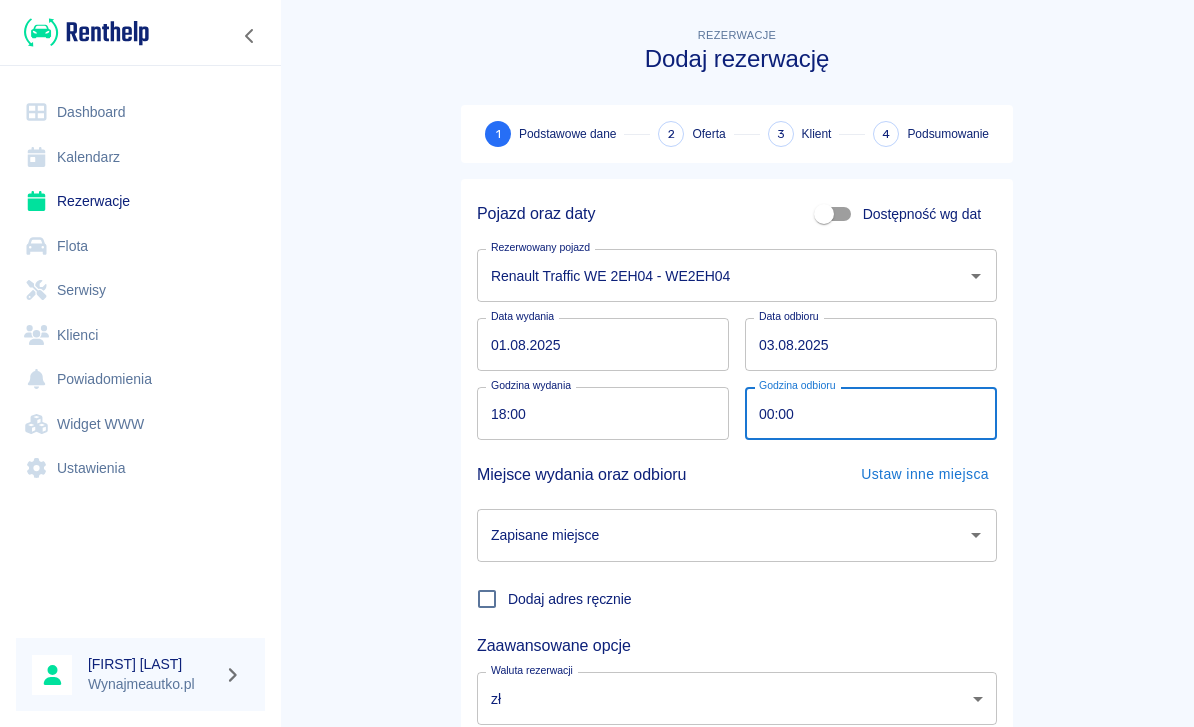 type on "09:00" 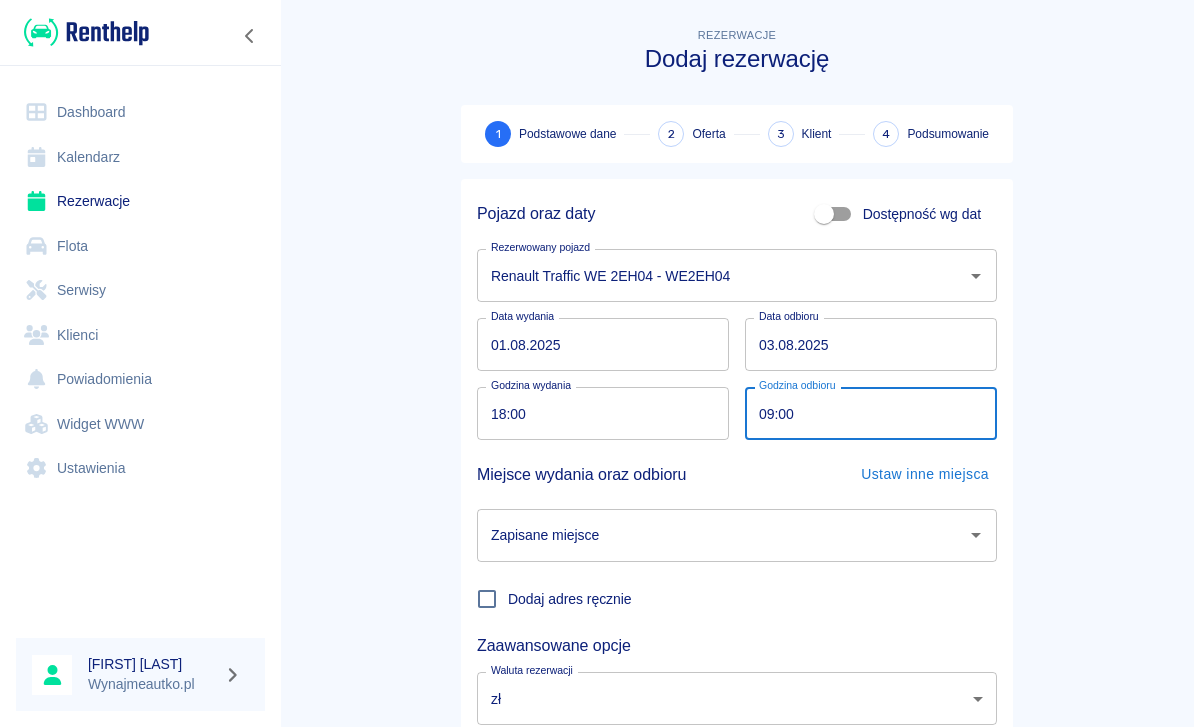 click on "Zapisane miejsce Zapisane miejsce" at bounding box center (737, 535) 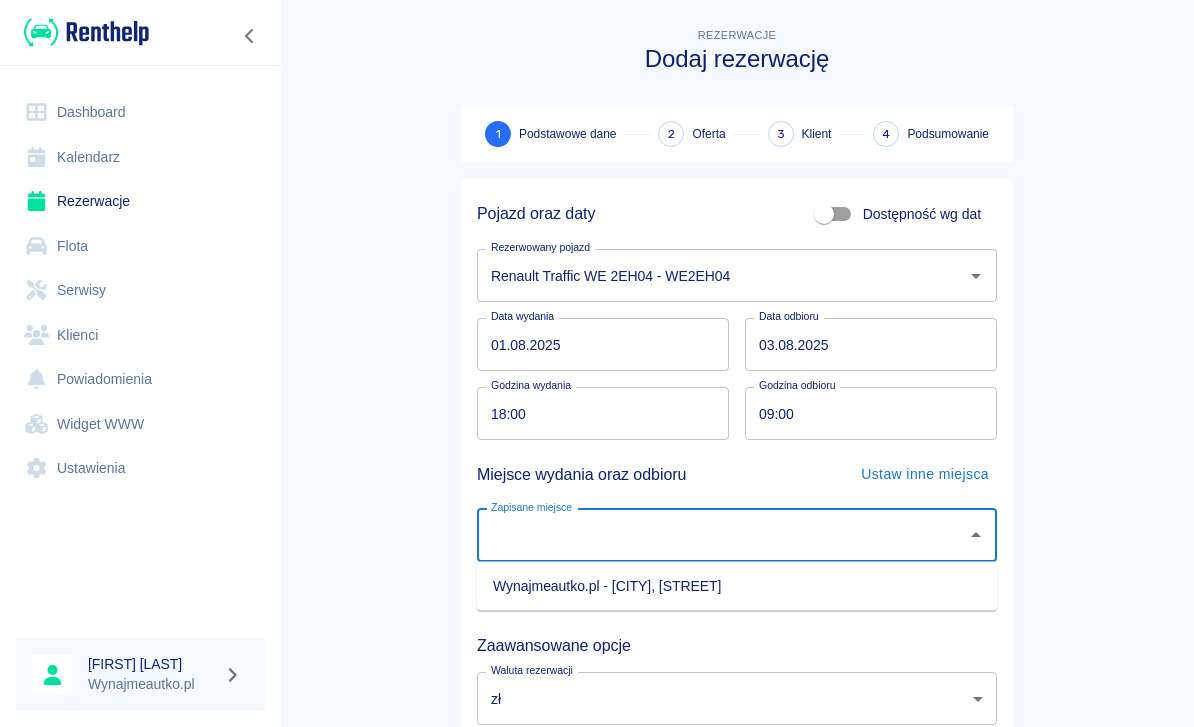click on "Wynajmeautko.pl - Szczecin, Janosika 17" at bounding box center (737, 586) 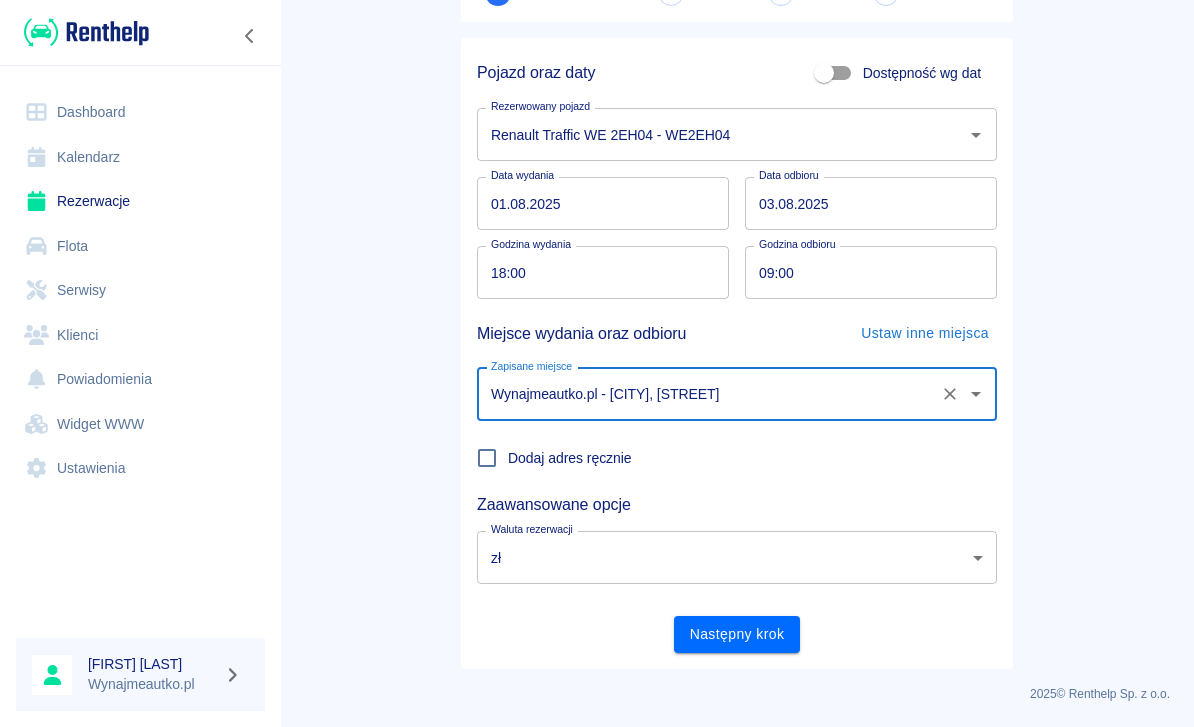 scroll, scrollTop: 140, scrollLeft: 0, axis: vertical 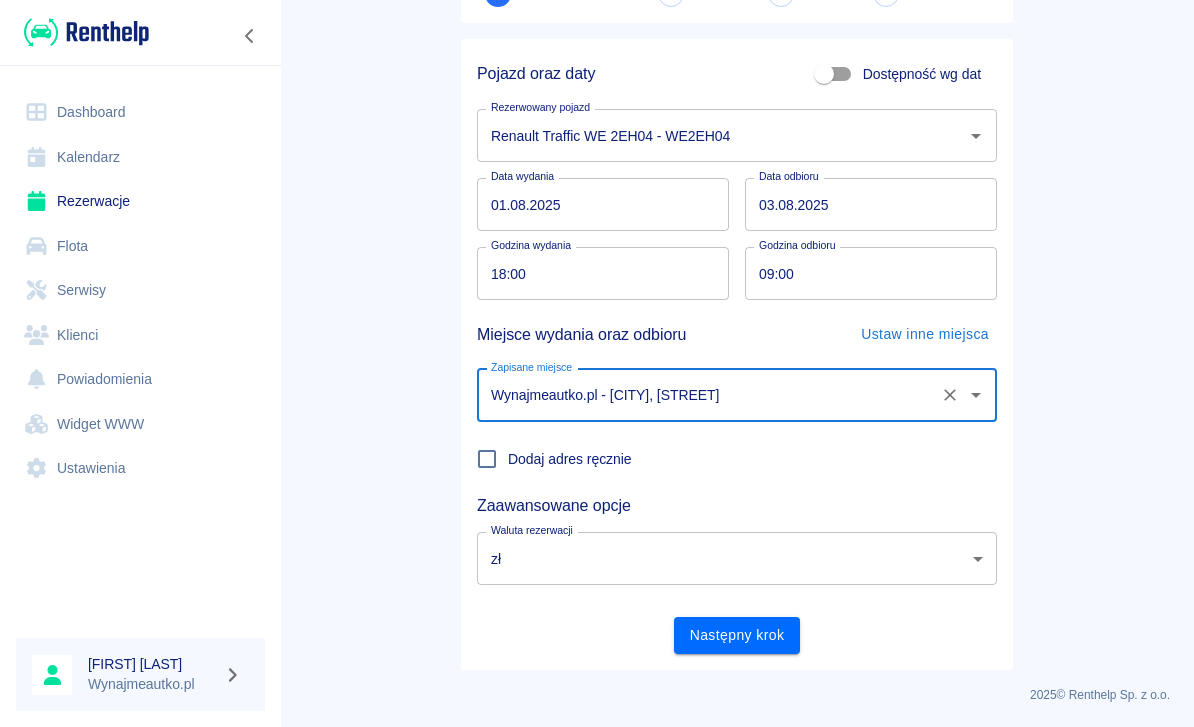 click on "Następny krok" at bounding box center (737, 635) 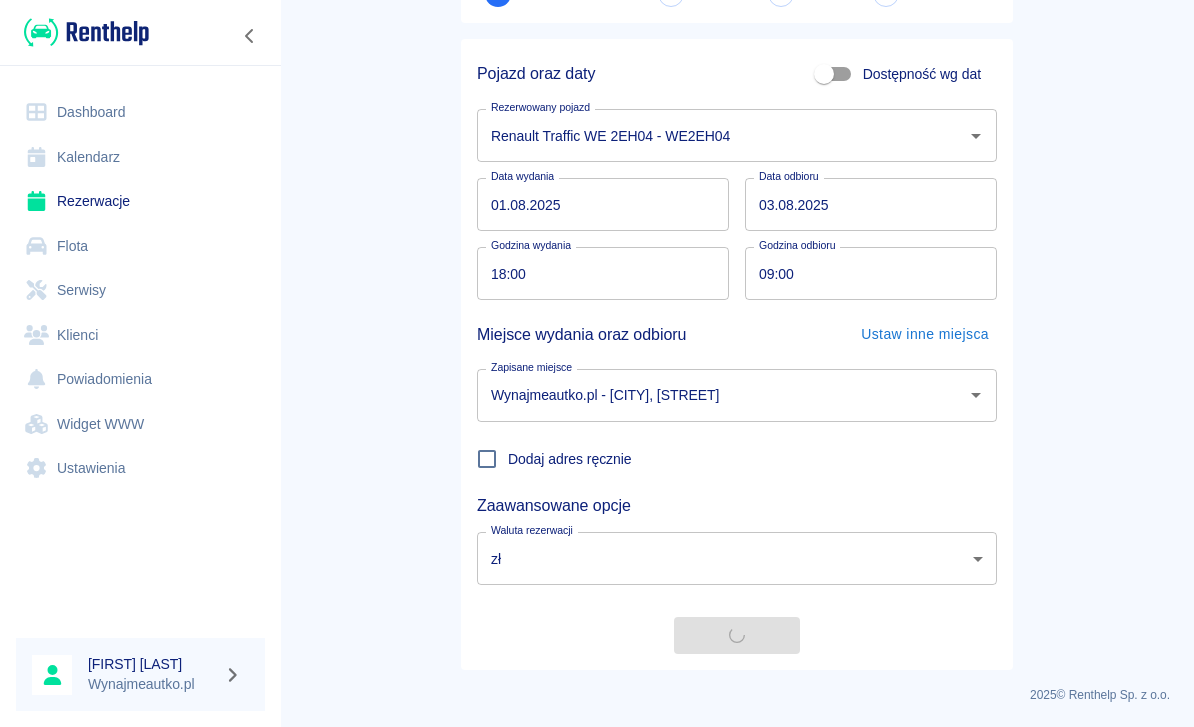click on "Następny krok" at bounding box center [729, 627] 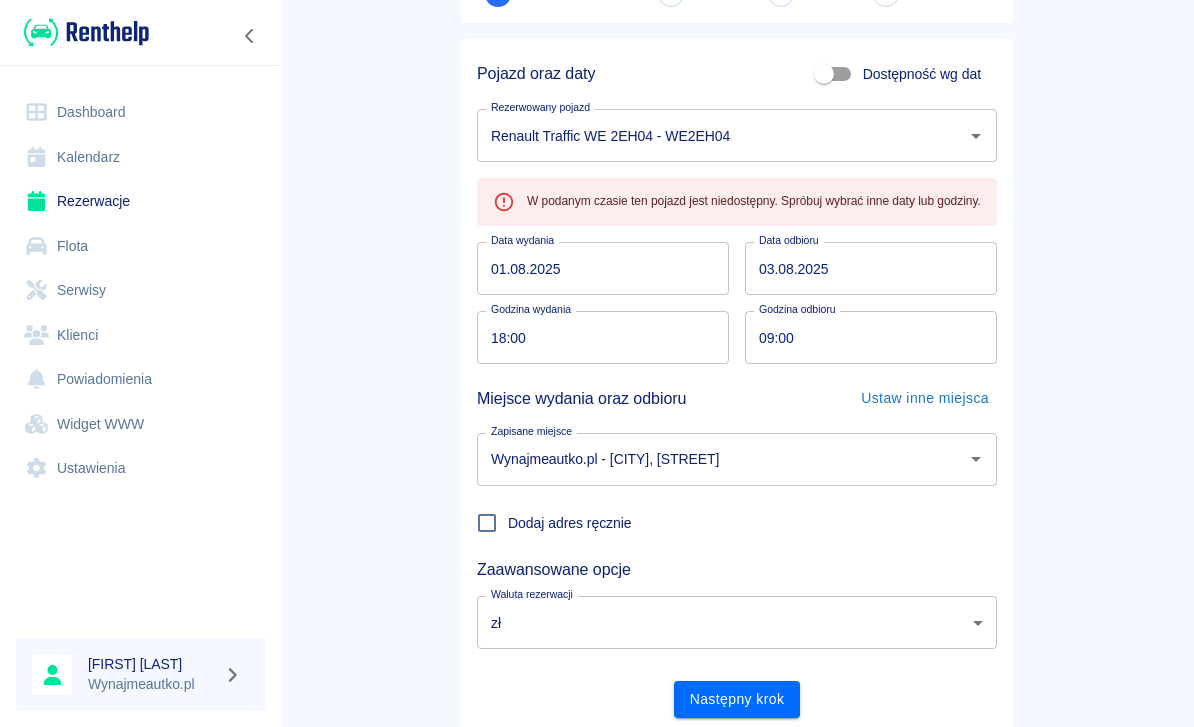 click on "Rezerwacje" at bounding box center [140, 201] 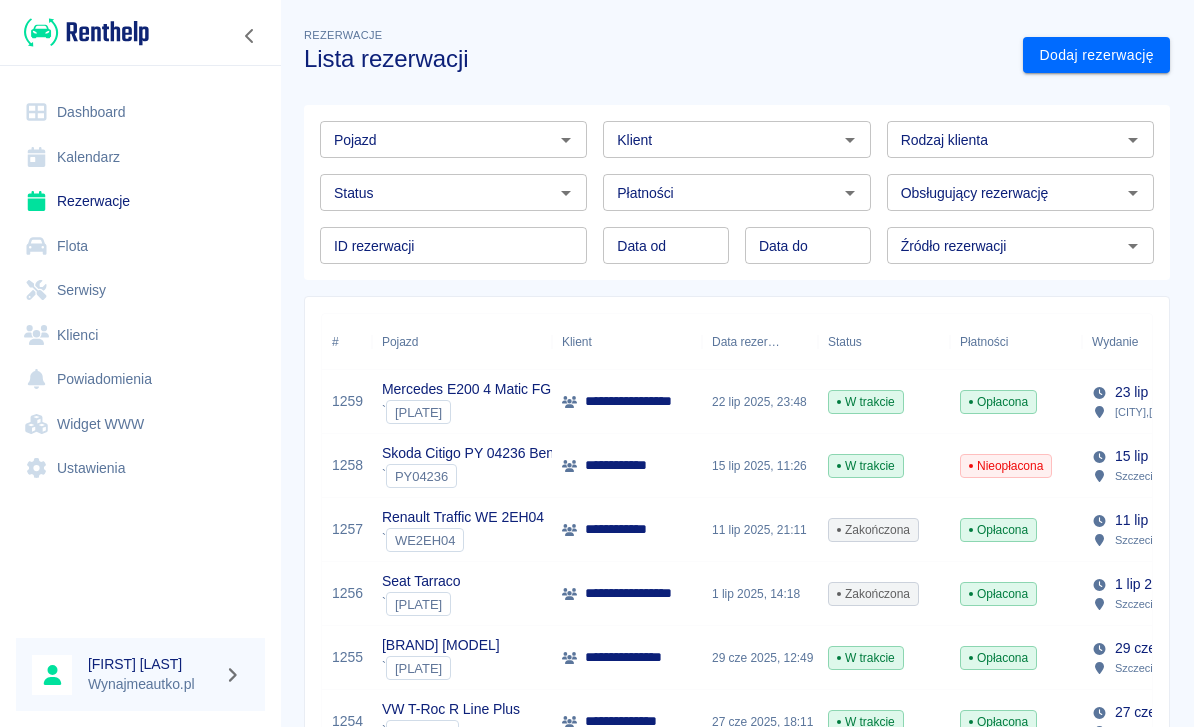 click on "Pojazd Pojazd" at bounding box center (453, 139) 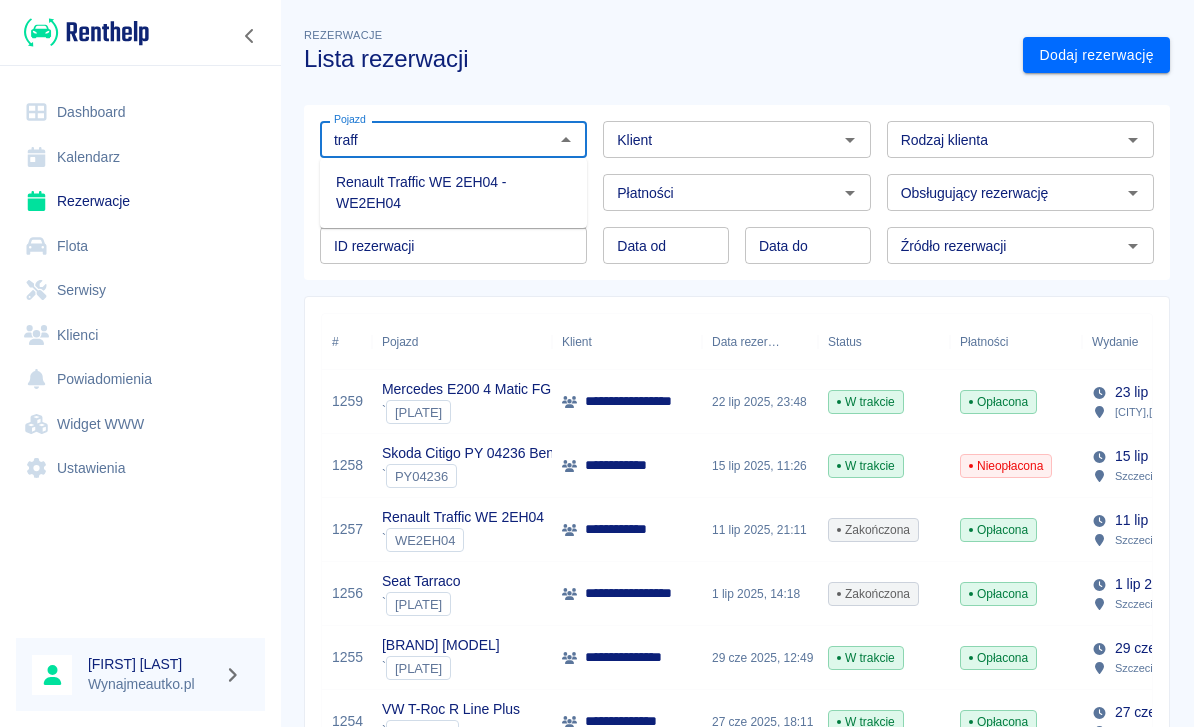 click on "Renault Traffic WE 2EH04 - WE2EH04" at bounding box center [453, 193] 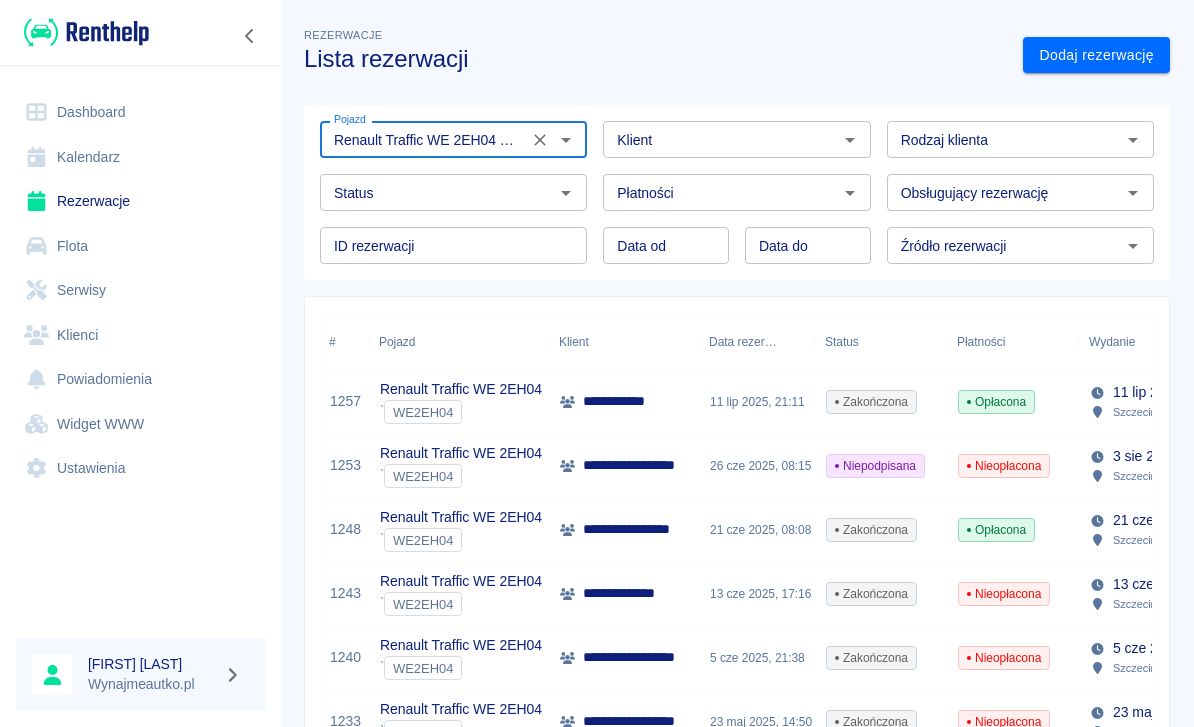 scroll, scrollTop: 0, scrollLeft: 0, axis: both 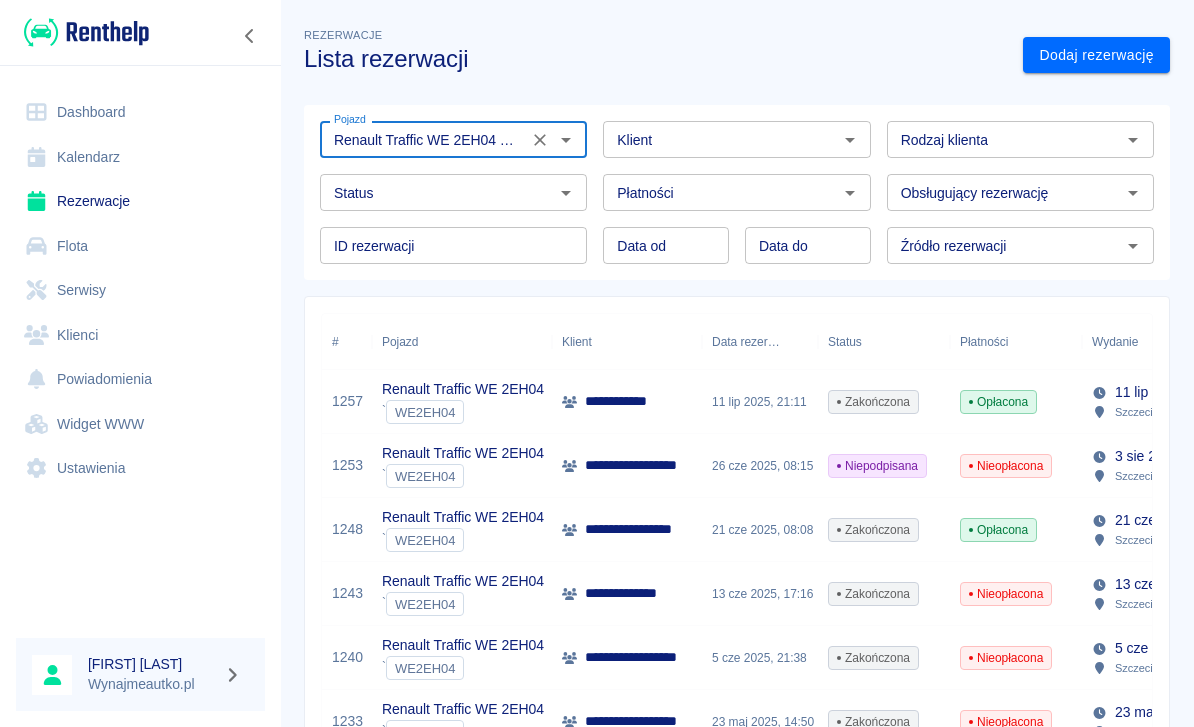 click on "Dashboard" at bounding box center [140, 112] 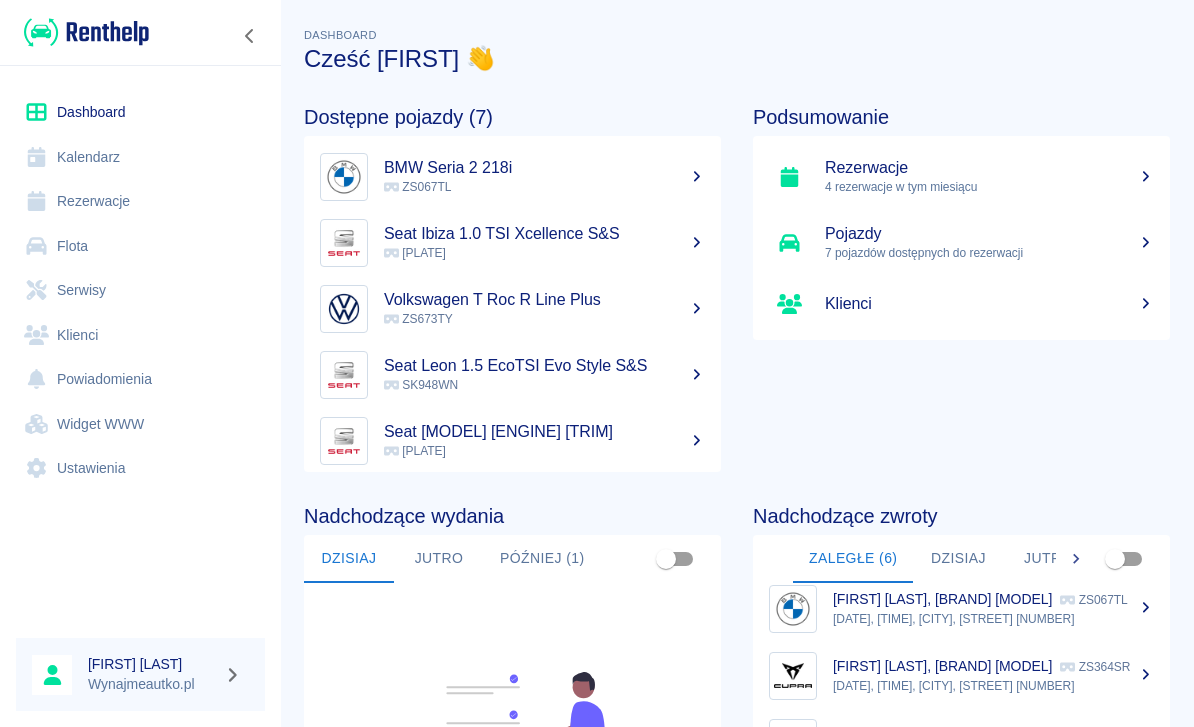 scroll, scrollTop: 142, scrollLeft: 0, axis: vertical 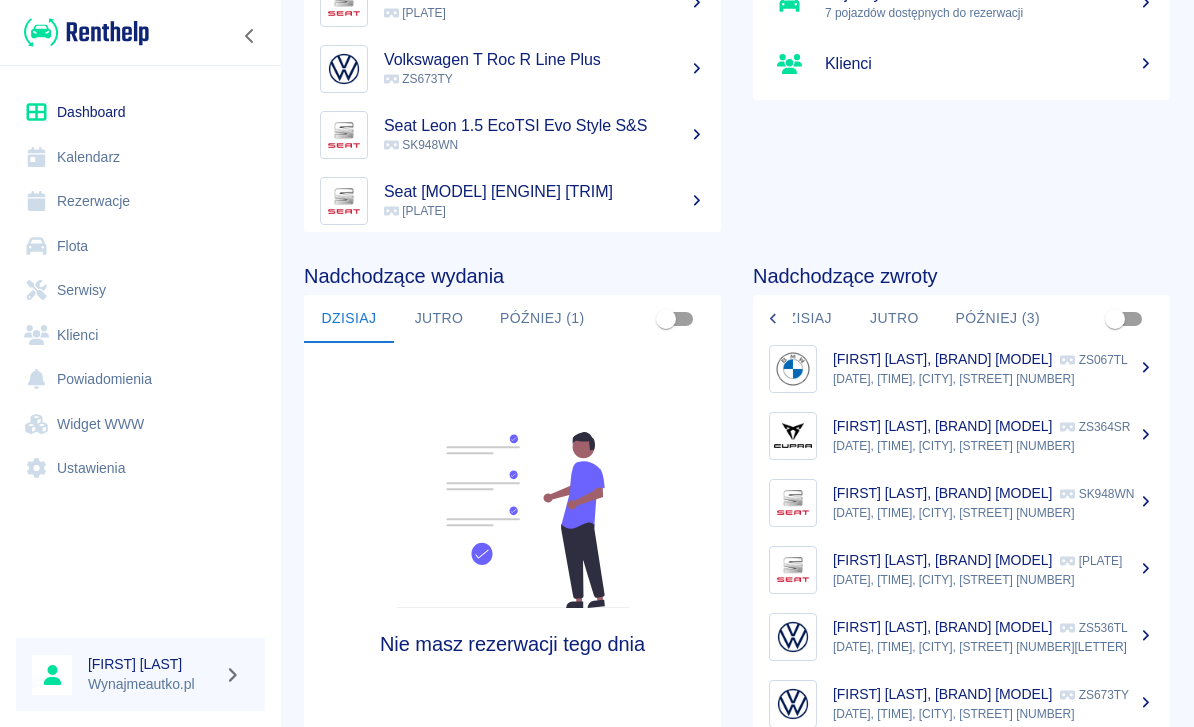 click on "Rezerwacje" at bounding box center [140, 201] 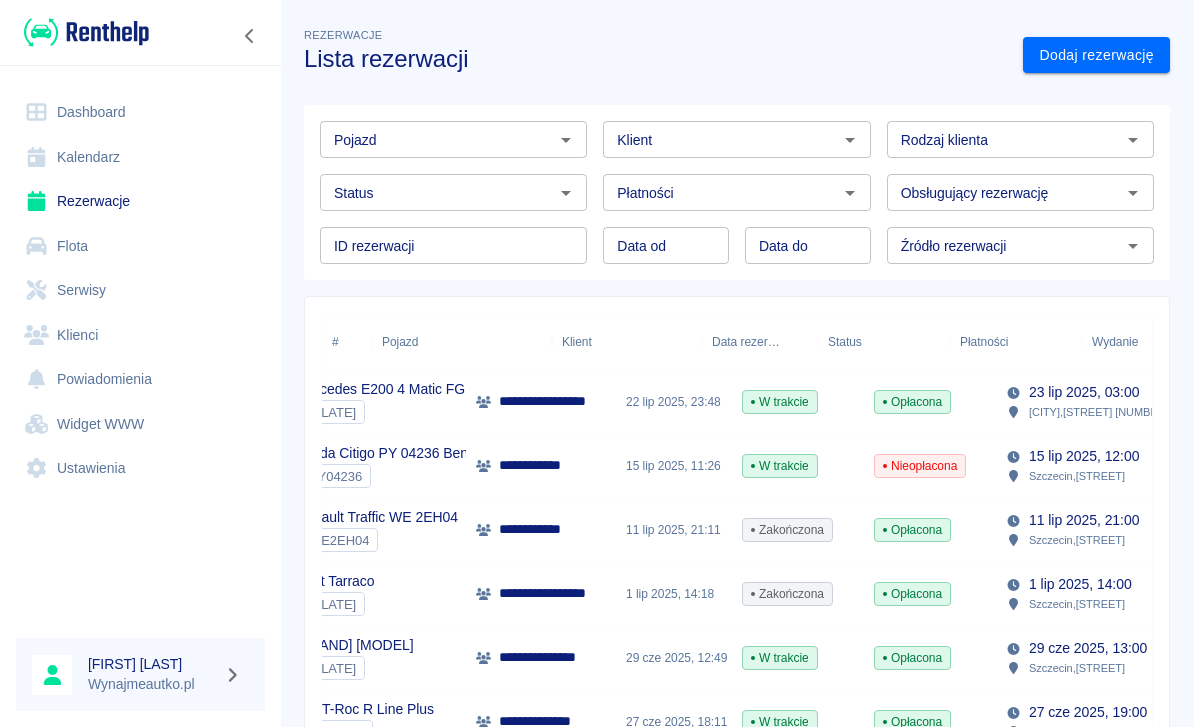 scroll, scrollTop: 0, scrollLeft: 91, axis: horizontal 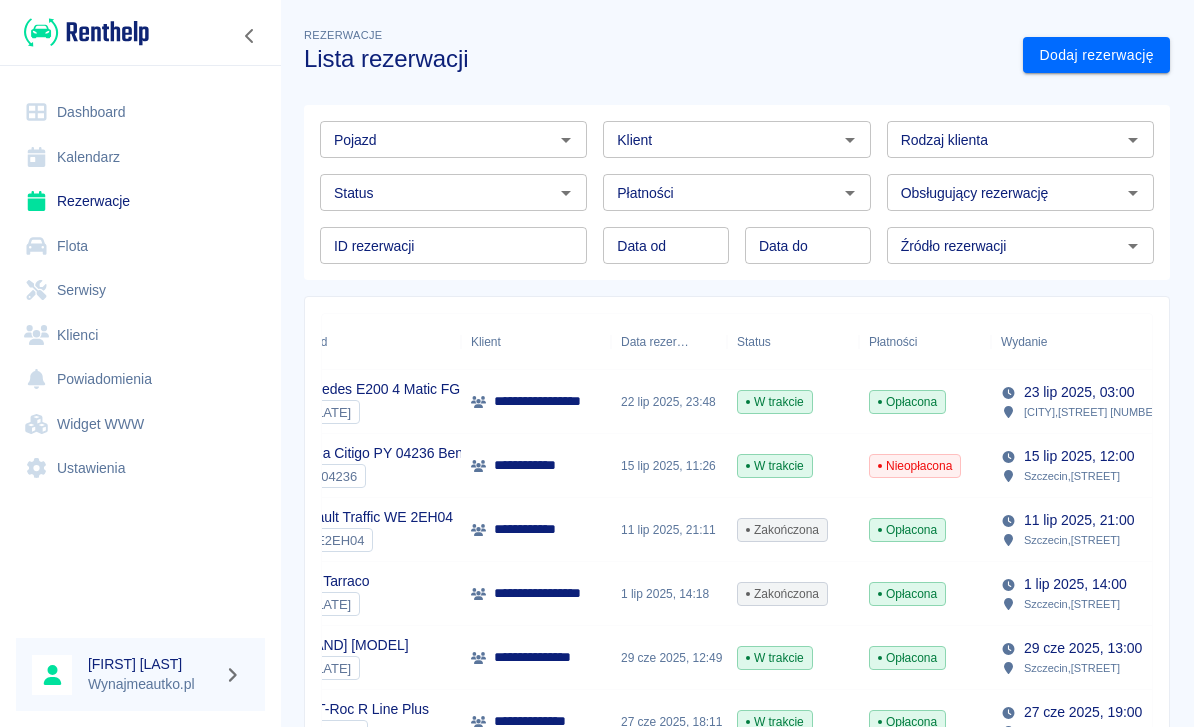click on "Pojazd" at bounding box center [437, 139] 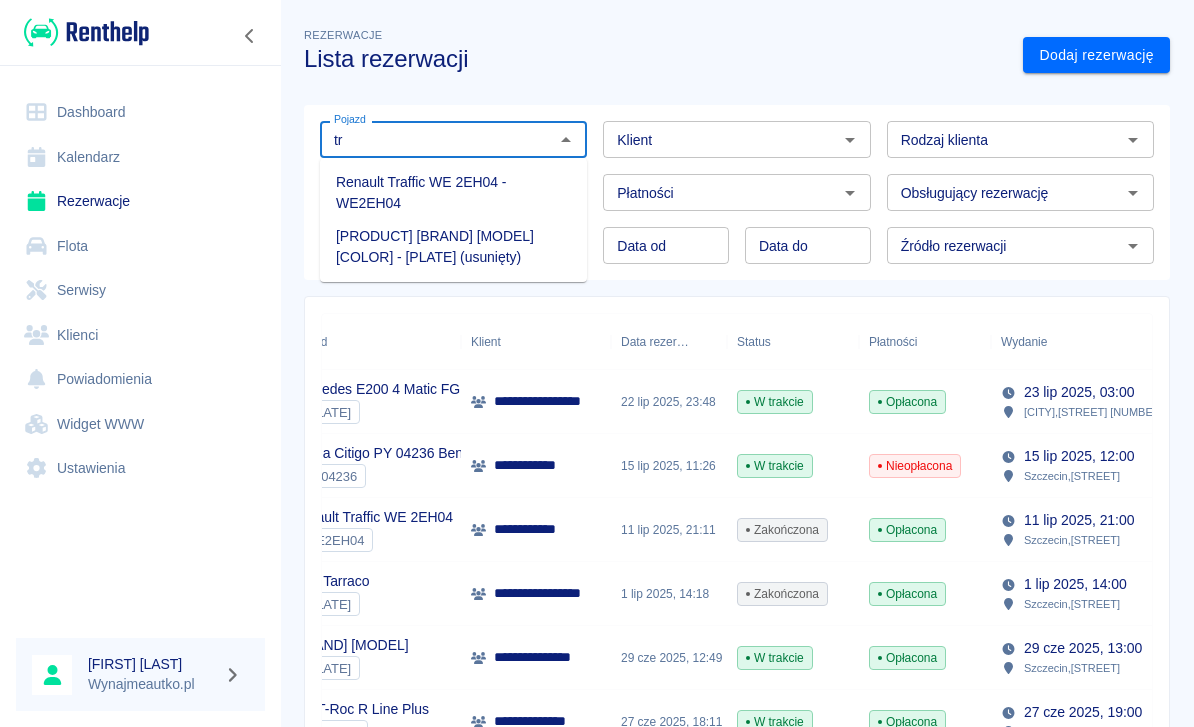 click on "Renault Traffic WE [PLATE] - [PLATE]" at bounding box center [453, 193] 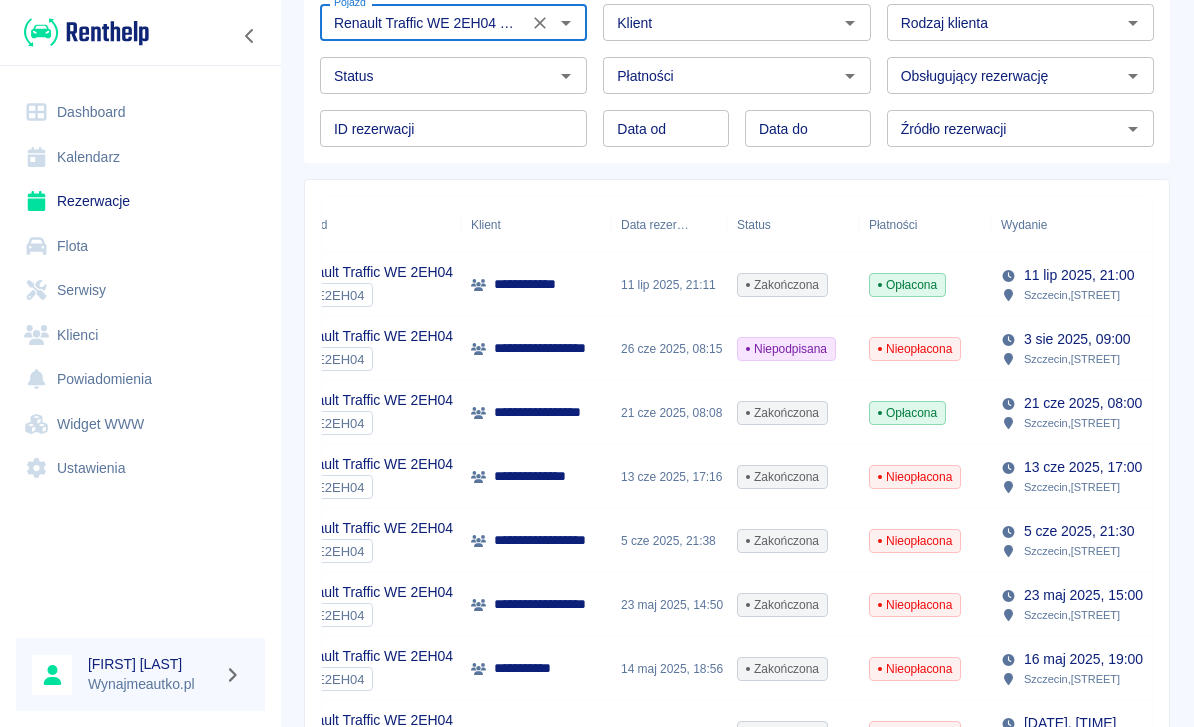 scroll, scrollTop: 119, scrollLeft: 0, axis: vertical 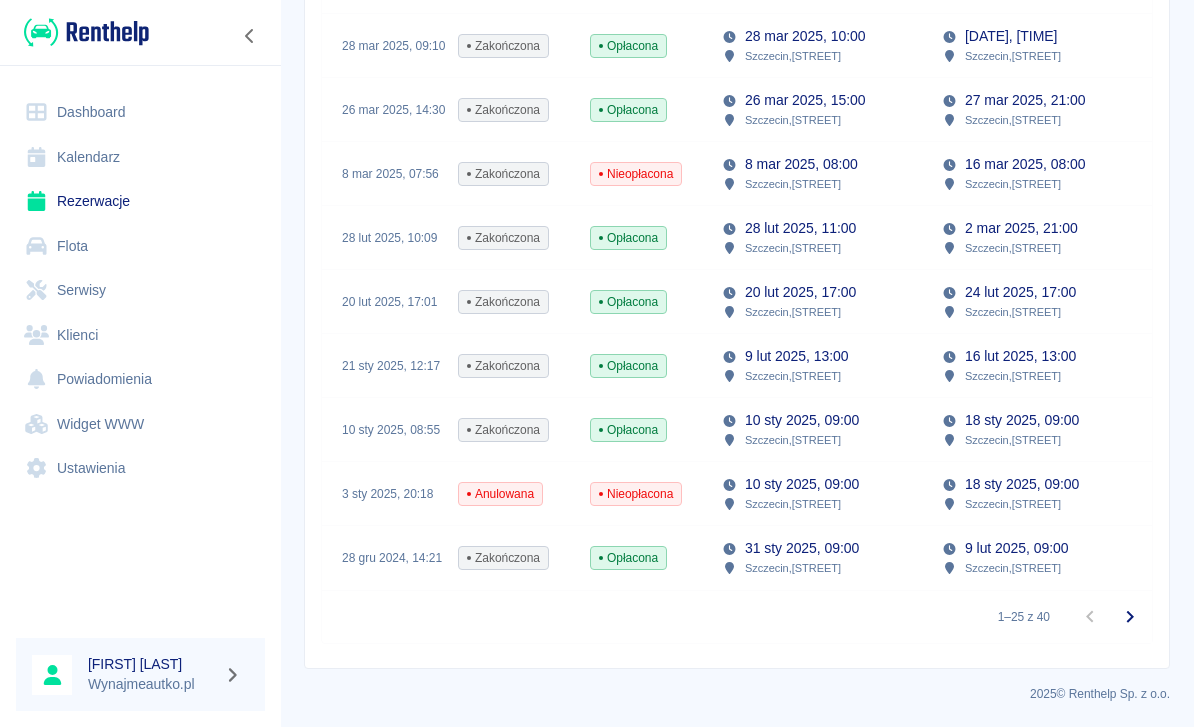 click 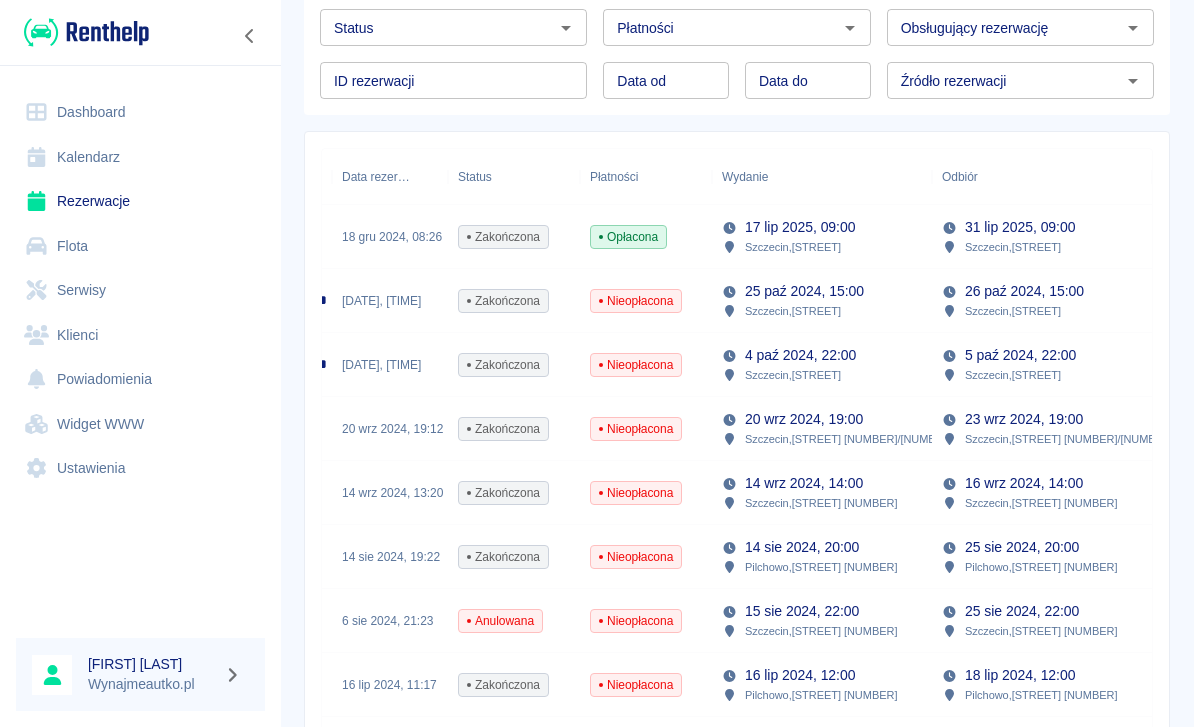scroll, scrollTop: 169, scrollLeft: 0, axis: vertical 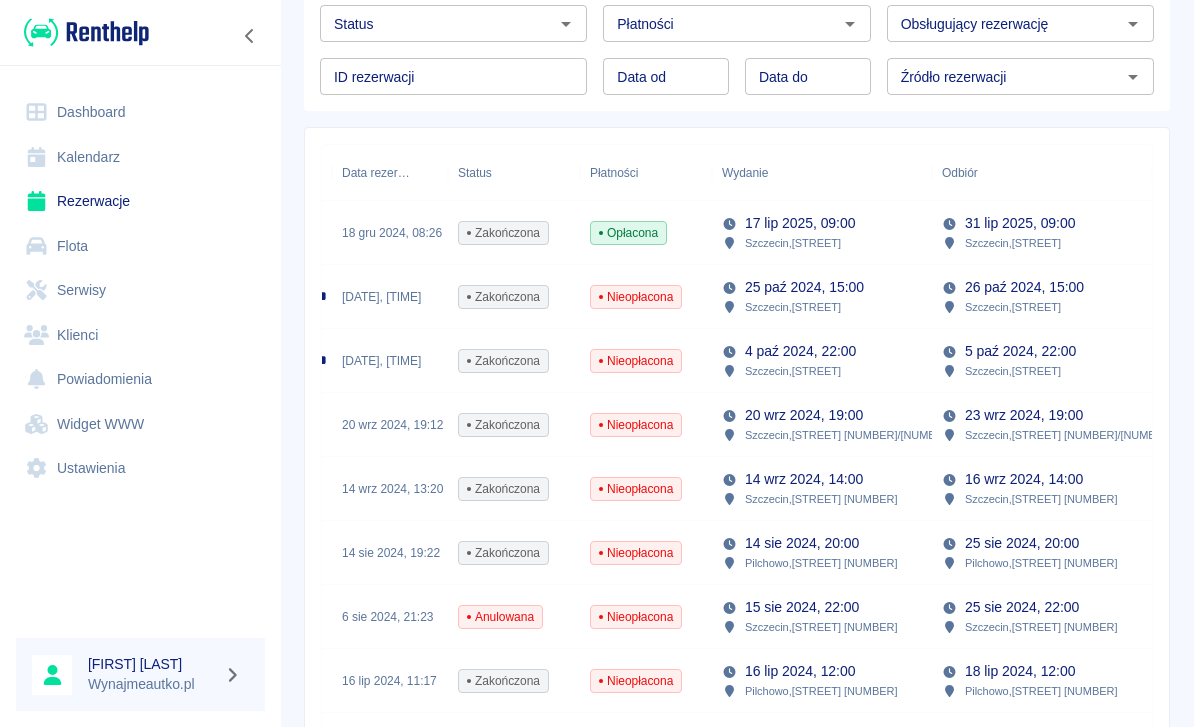 click on "18 gru 2024, 08:26" at bounding box center [390, 233] 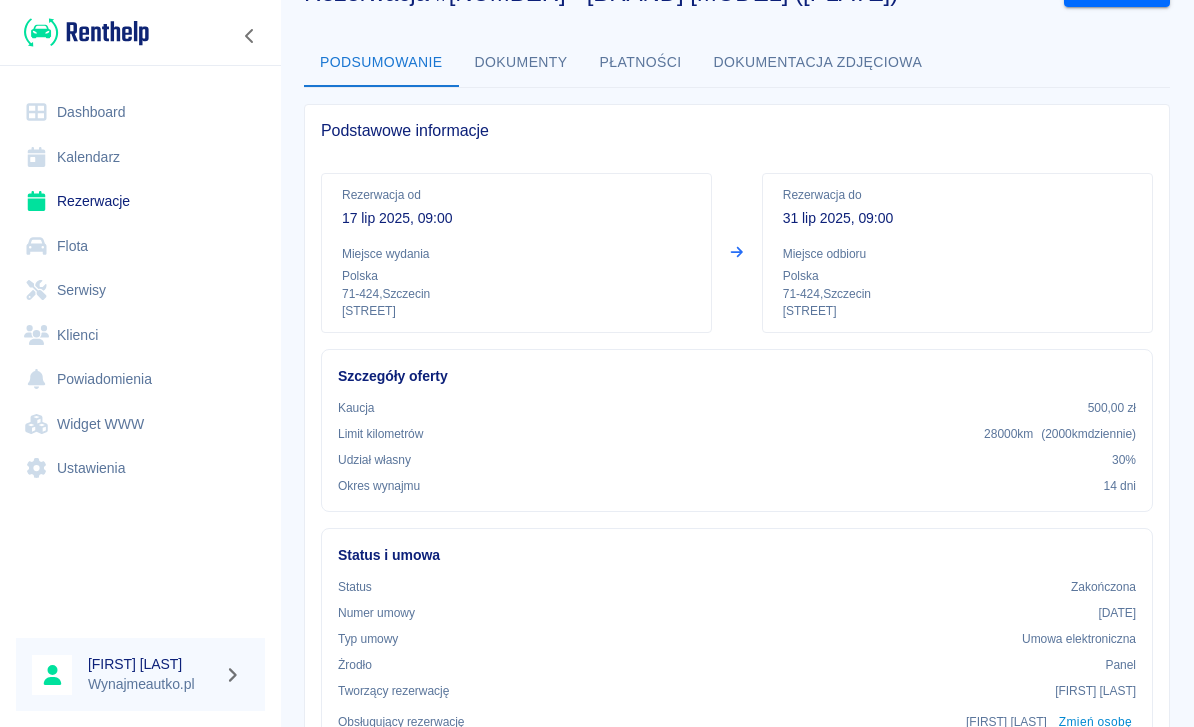 scroll, scrollTop: 73, scrollLeft: 0, axis: vertical 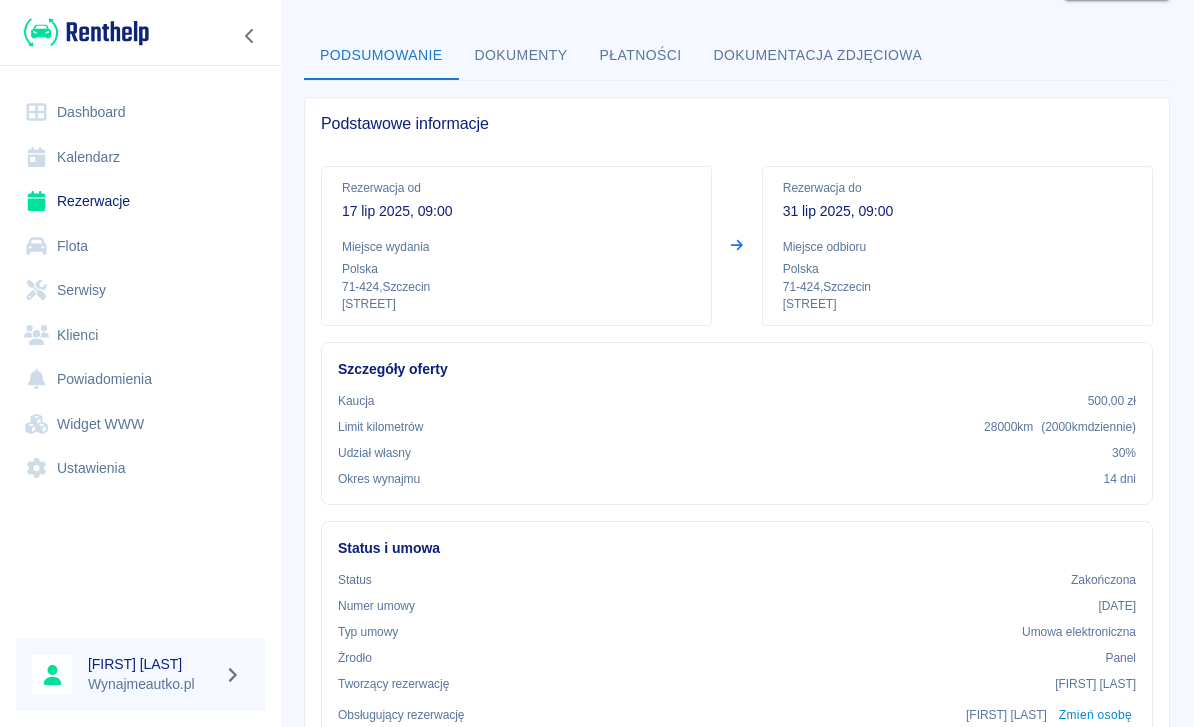 click on "Dokumenty" at bounding box center [521, 56] 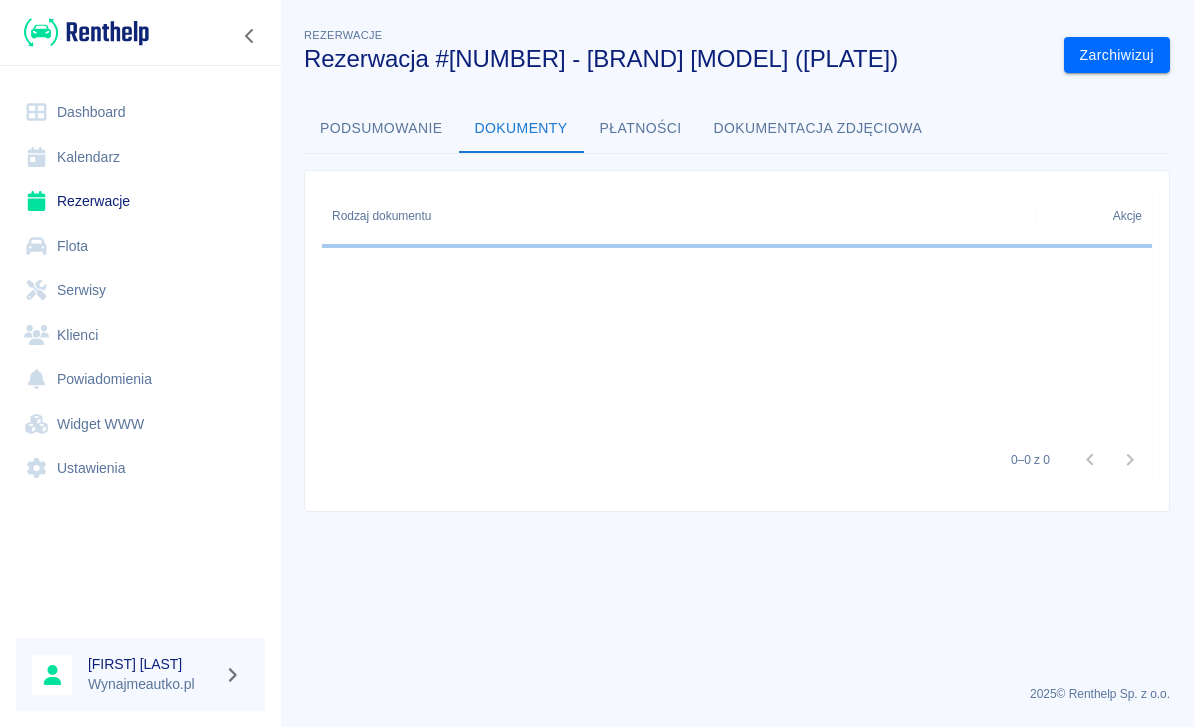 scroll, scrollTop: 0, scrollLeft: 0, axis: both 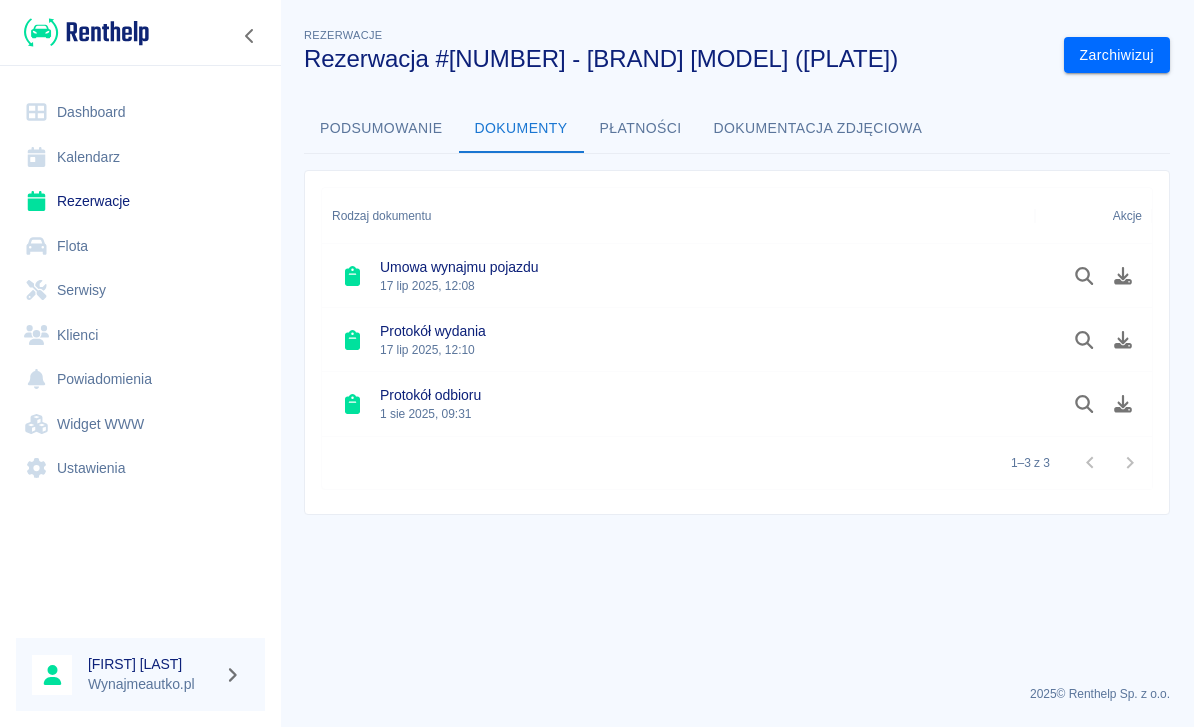 click 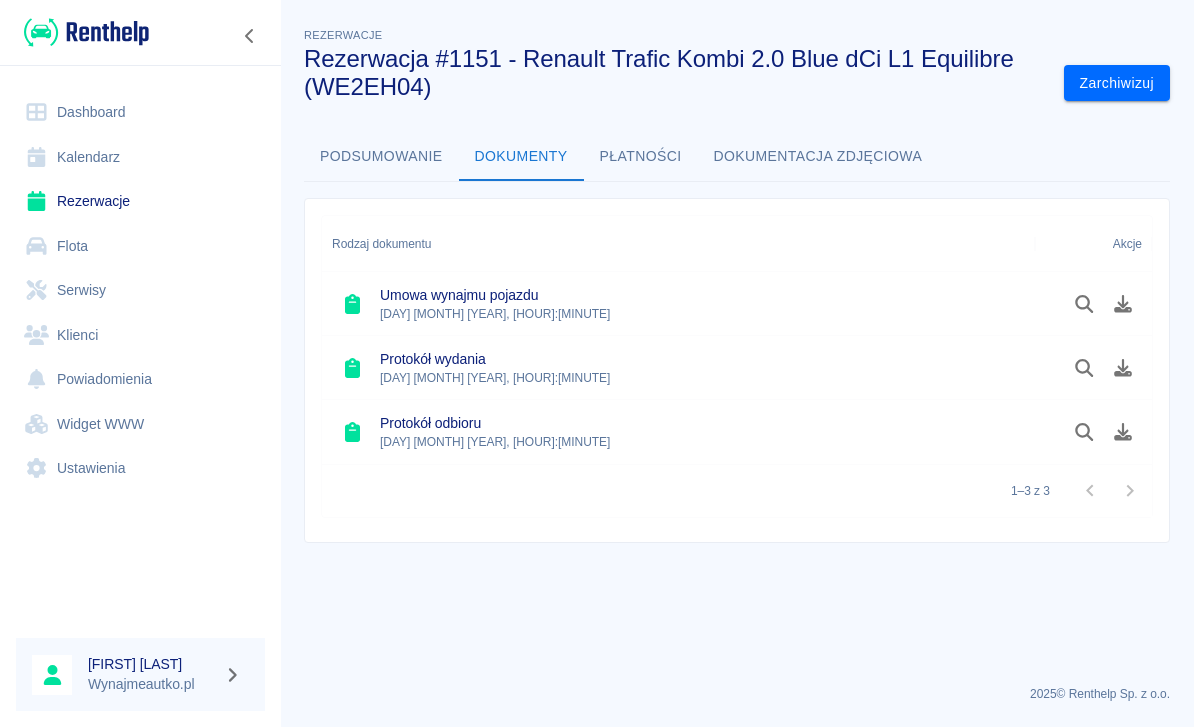 scroll, scrollTop: 0, scrollLeft: 0, axis: both 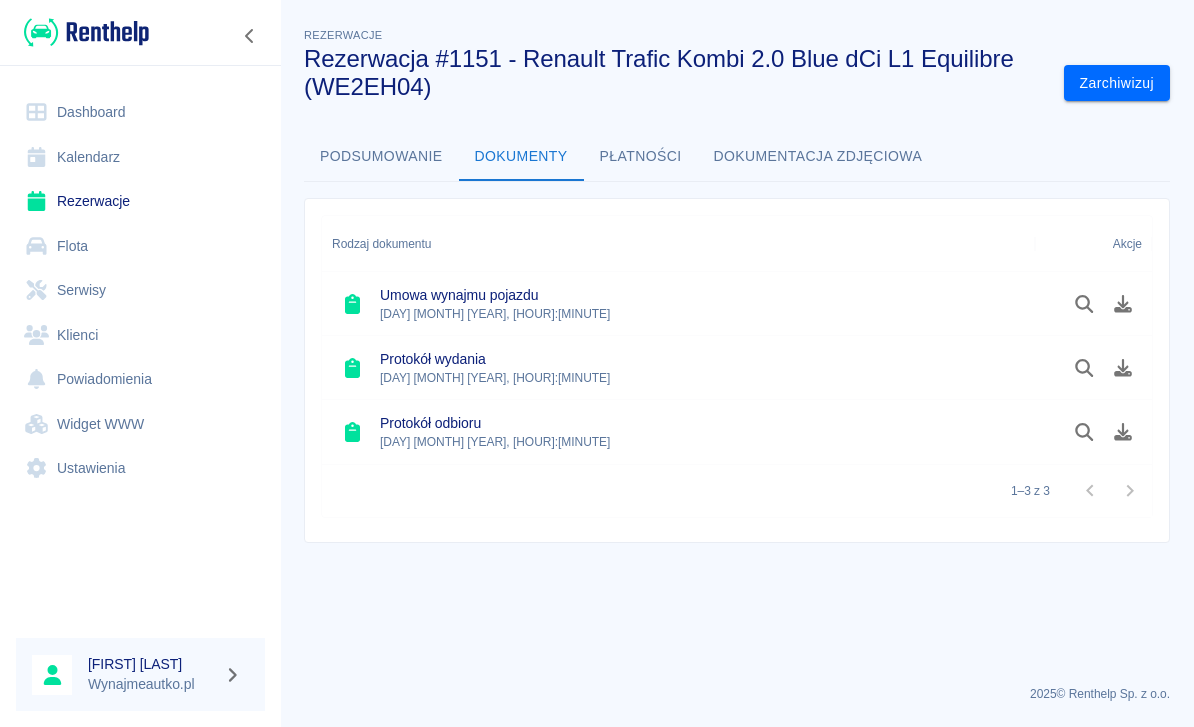 click 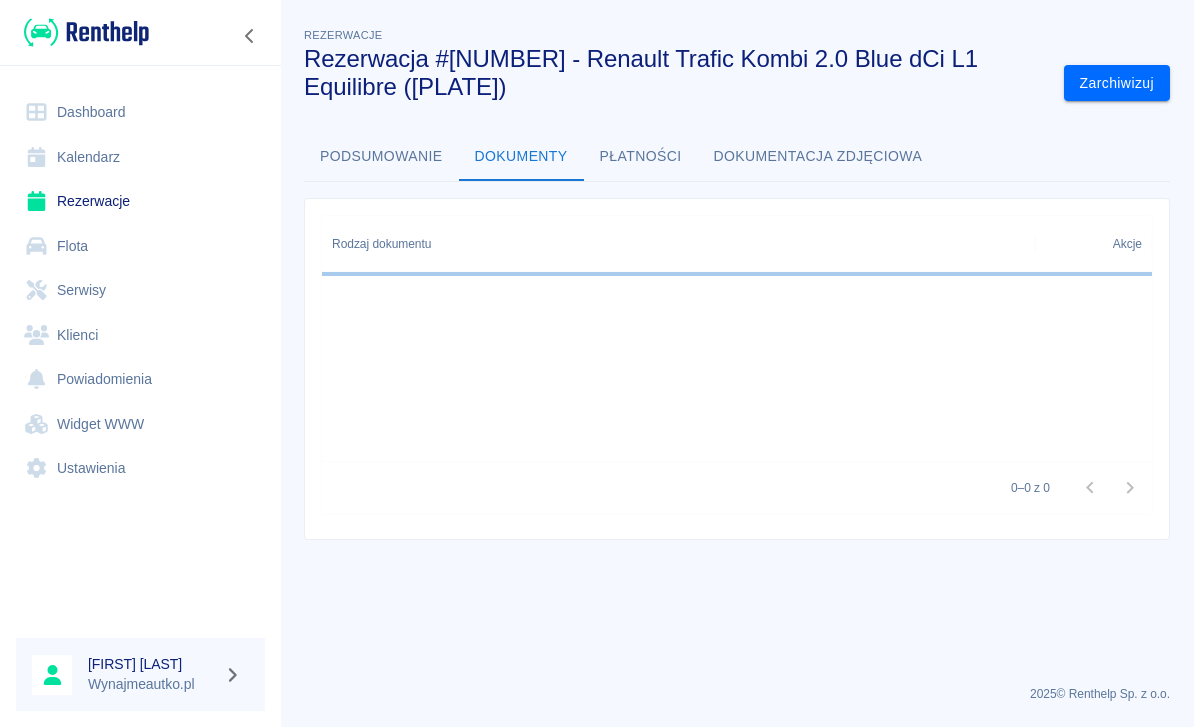 scroll, scrollTop: 0, scrollLeft: 0, axis: both 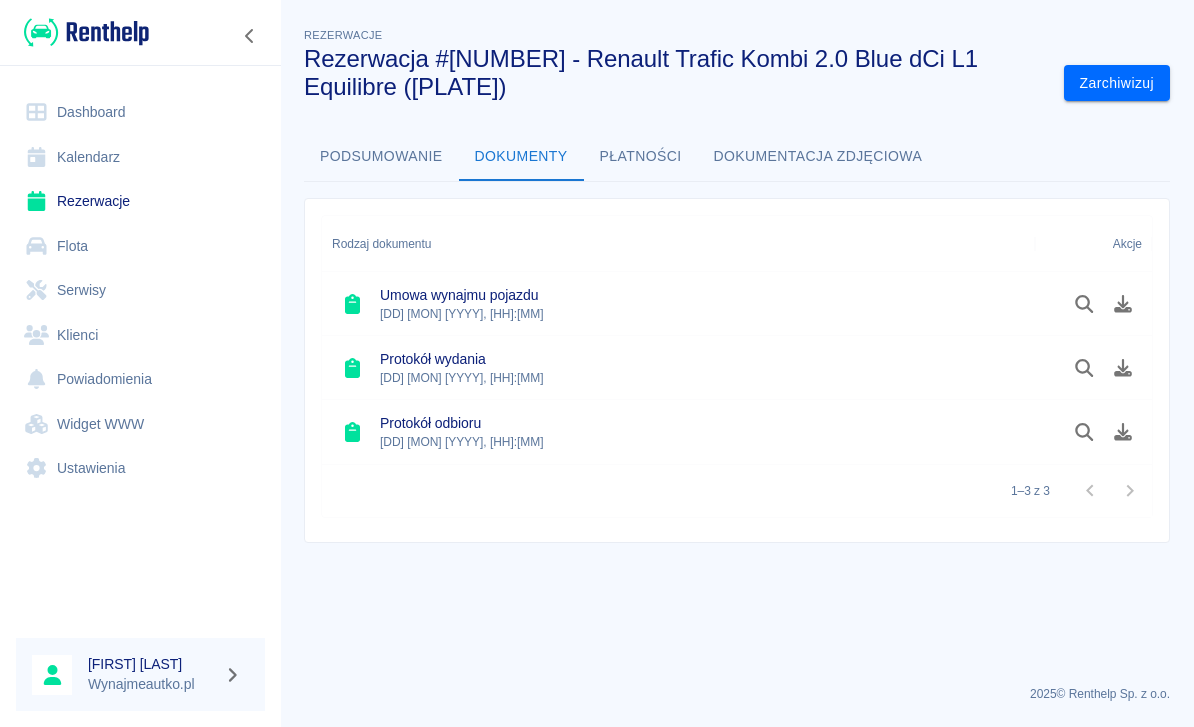 click on "Zarchiwizuj" at bounding box center [1117, 83] 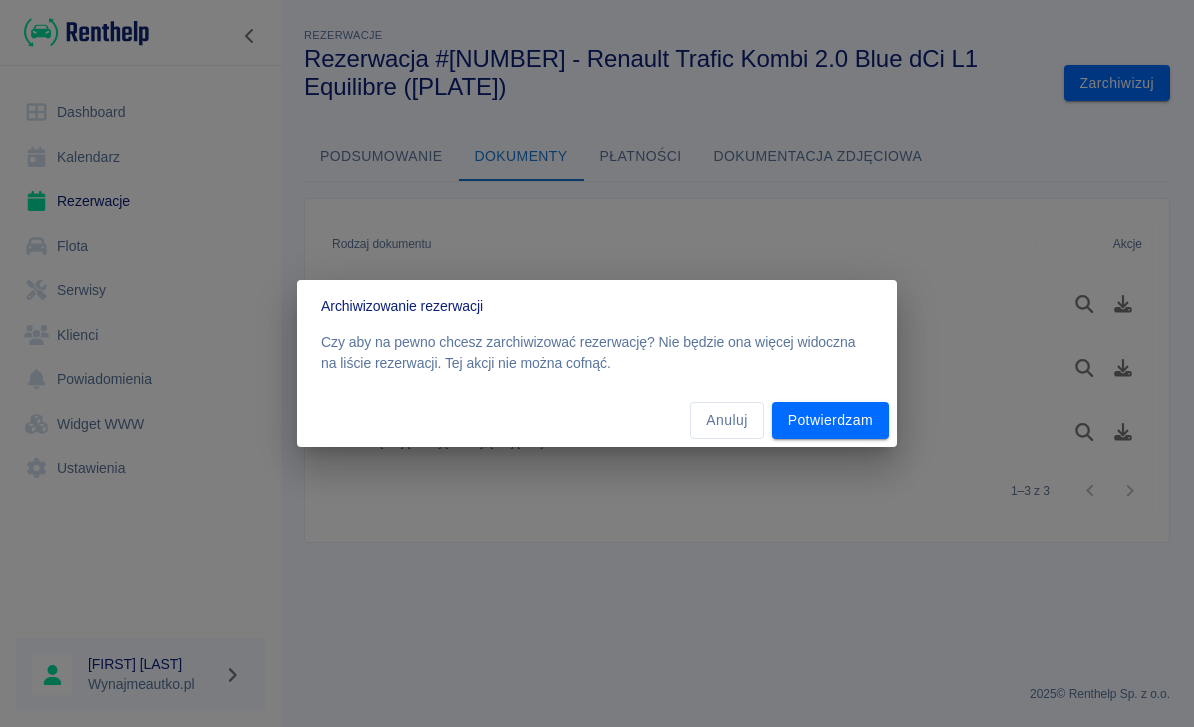 click on "Potwierdzam" at bounding box center [830, 420] 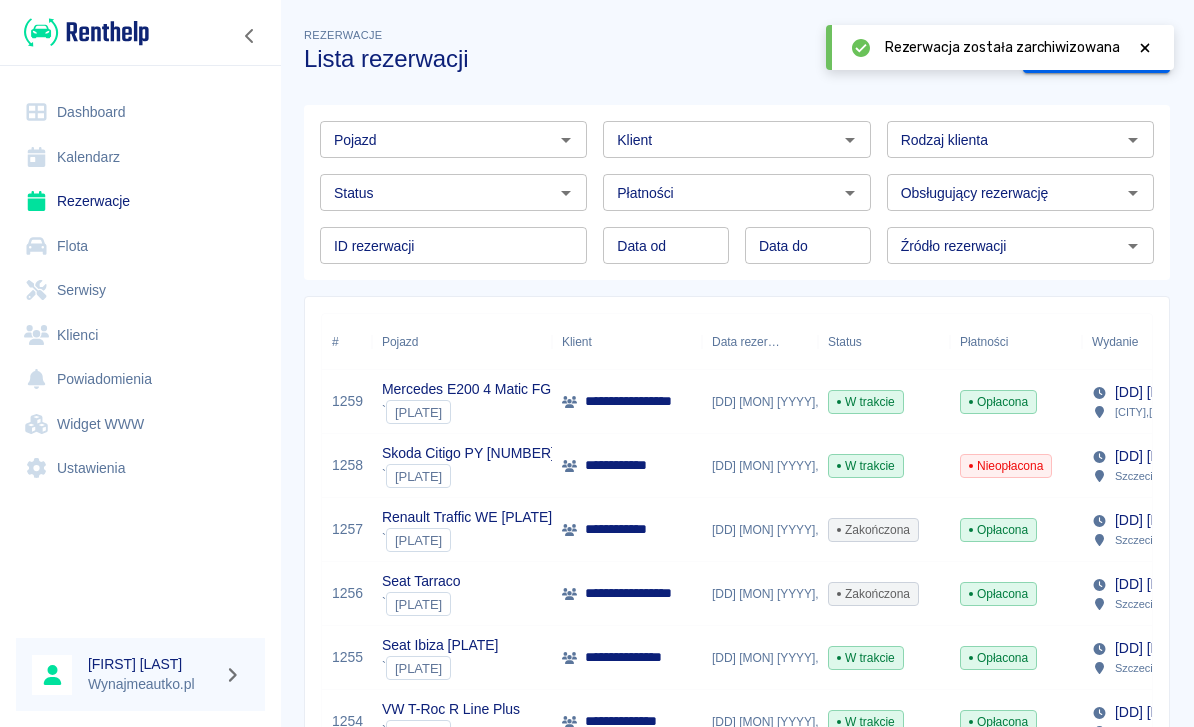 click on "Rezerwacje" at bounding box center (140, 201) 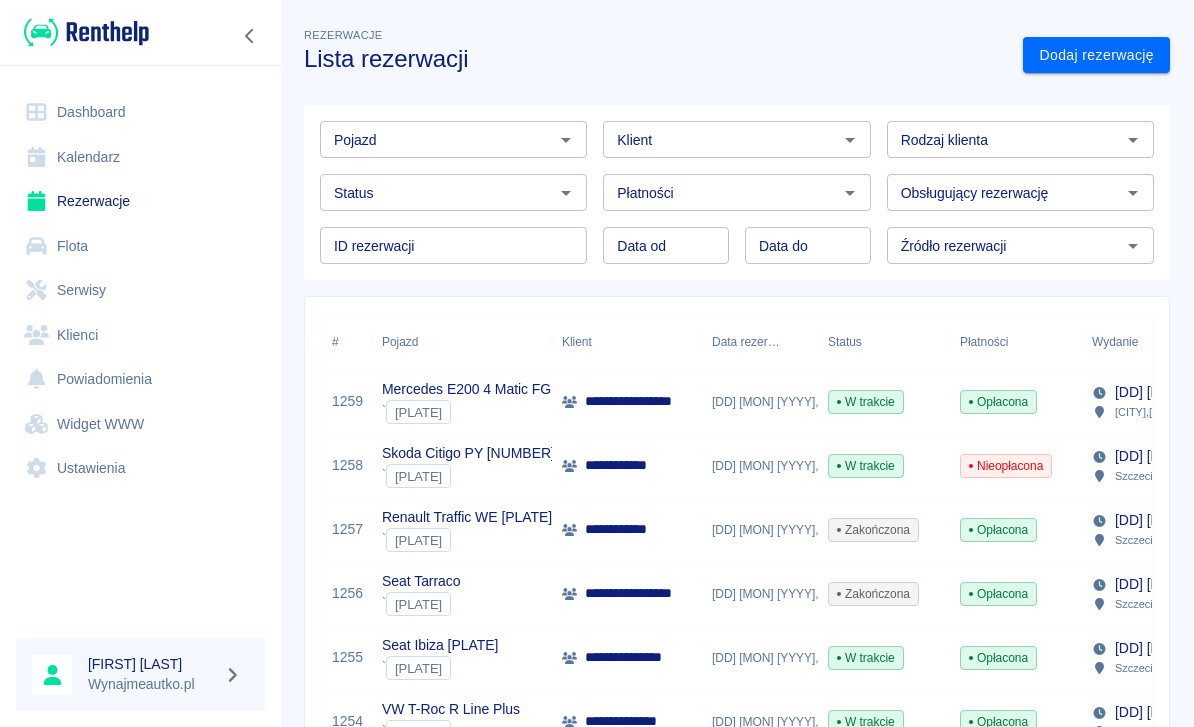 click on "Dodaj rezerwację" at bounding box center (1096, 55) 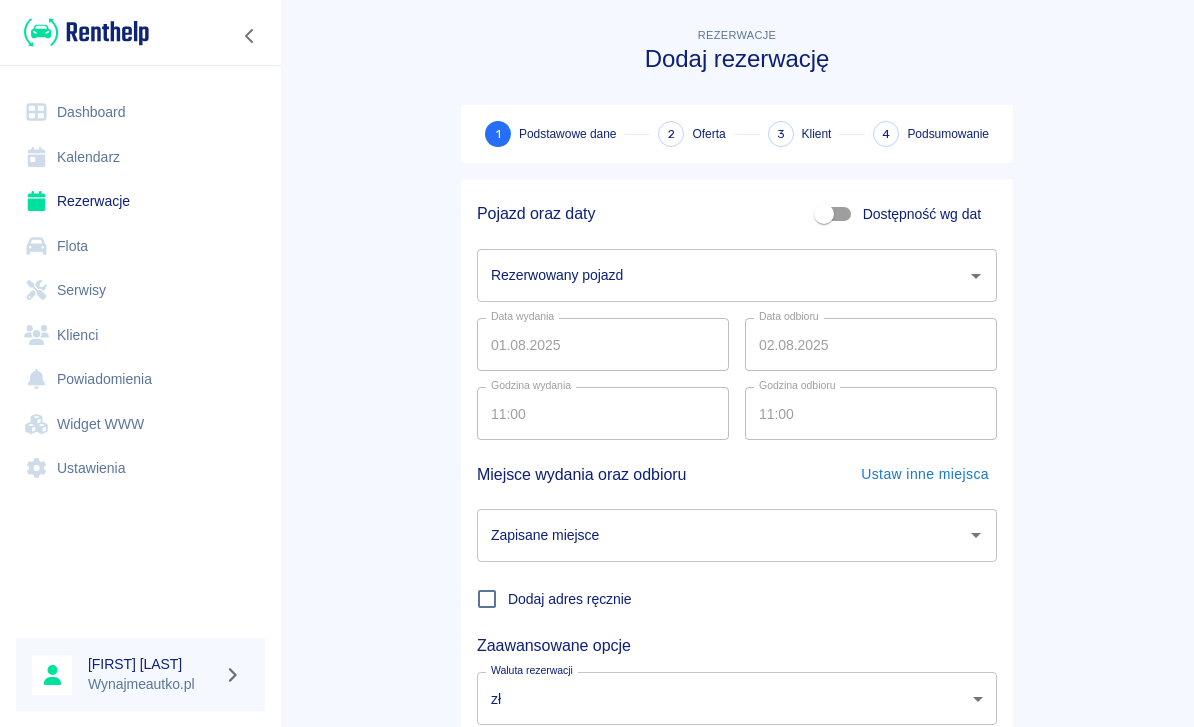 click on "Rezerwowany pojazd Rezerwowany pojazd" at bounding box center [737, 275] 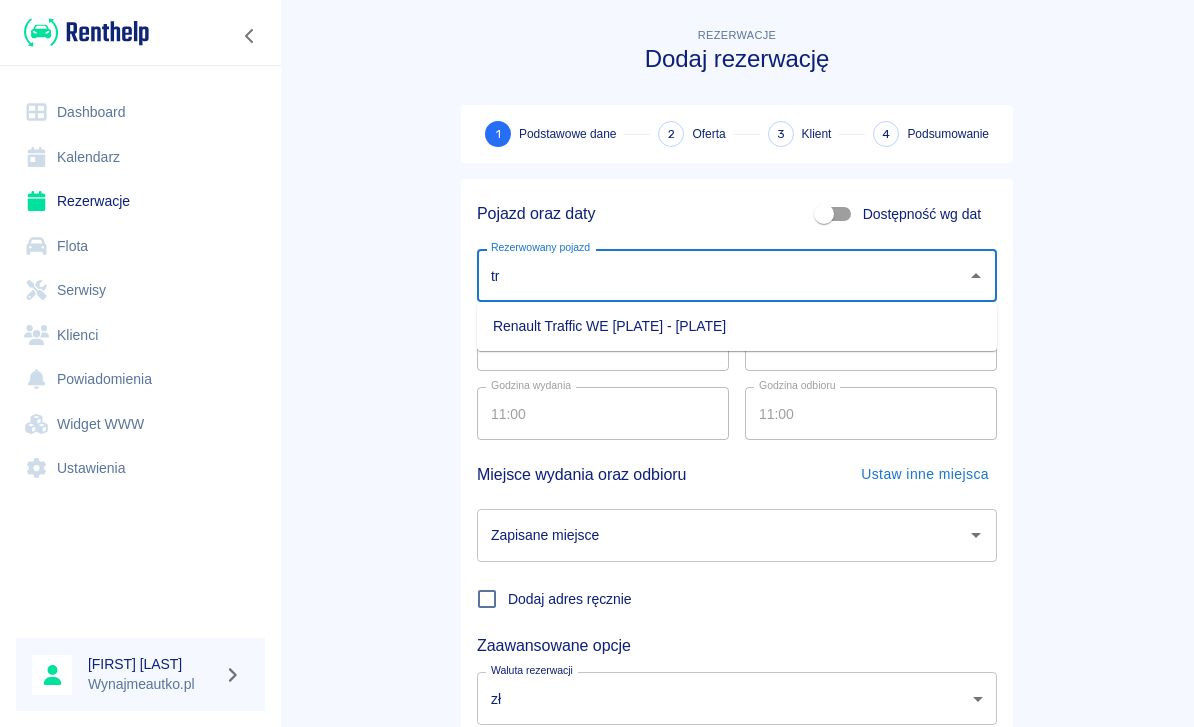 click on "Renault Traffic WE [PLATE] - [PLATE]" at bounding box center [737, 326] 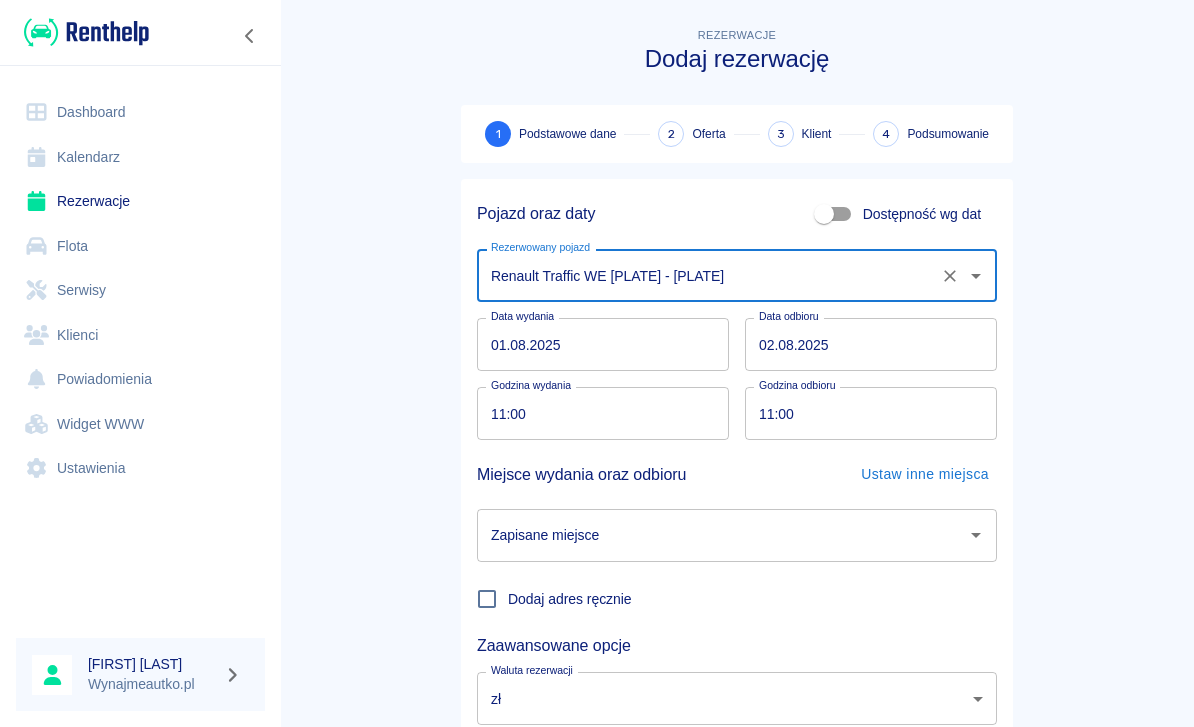 click on "01.08.2025" at bounding box center [603, 344] 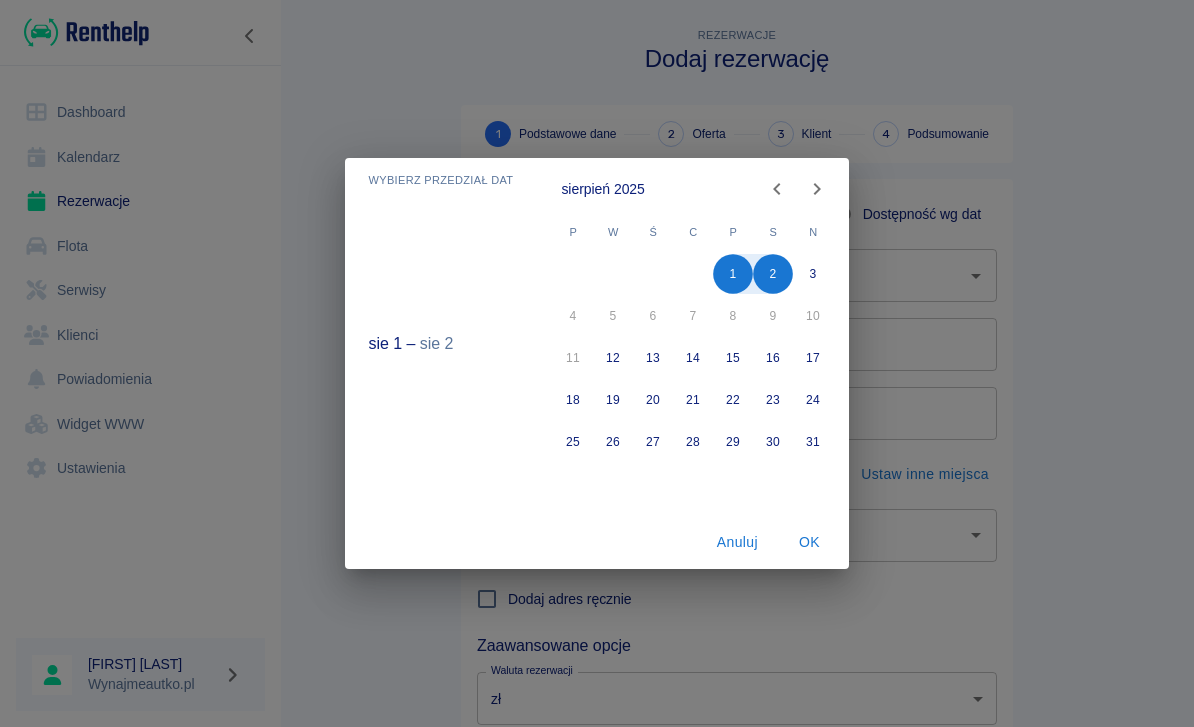 click on "1" at bounding box center (734, 274) 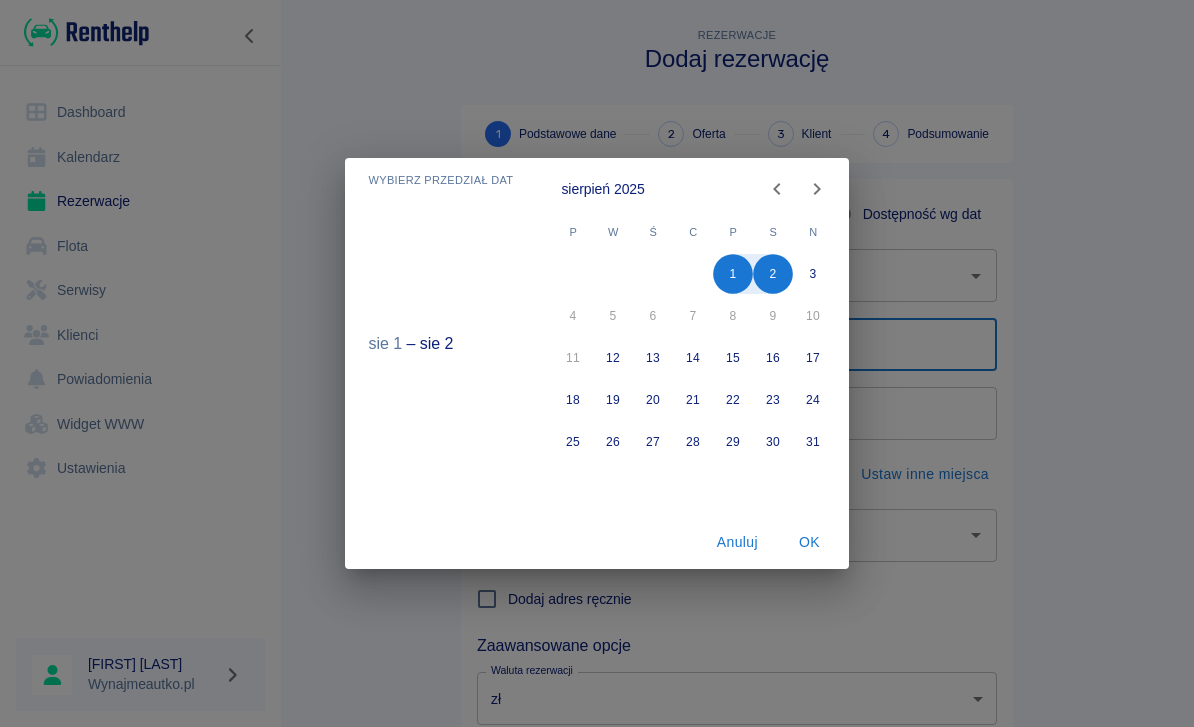 click on "3" at bounding box center (814, 274) 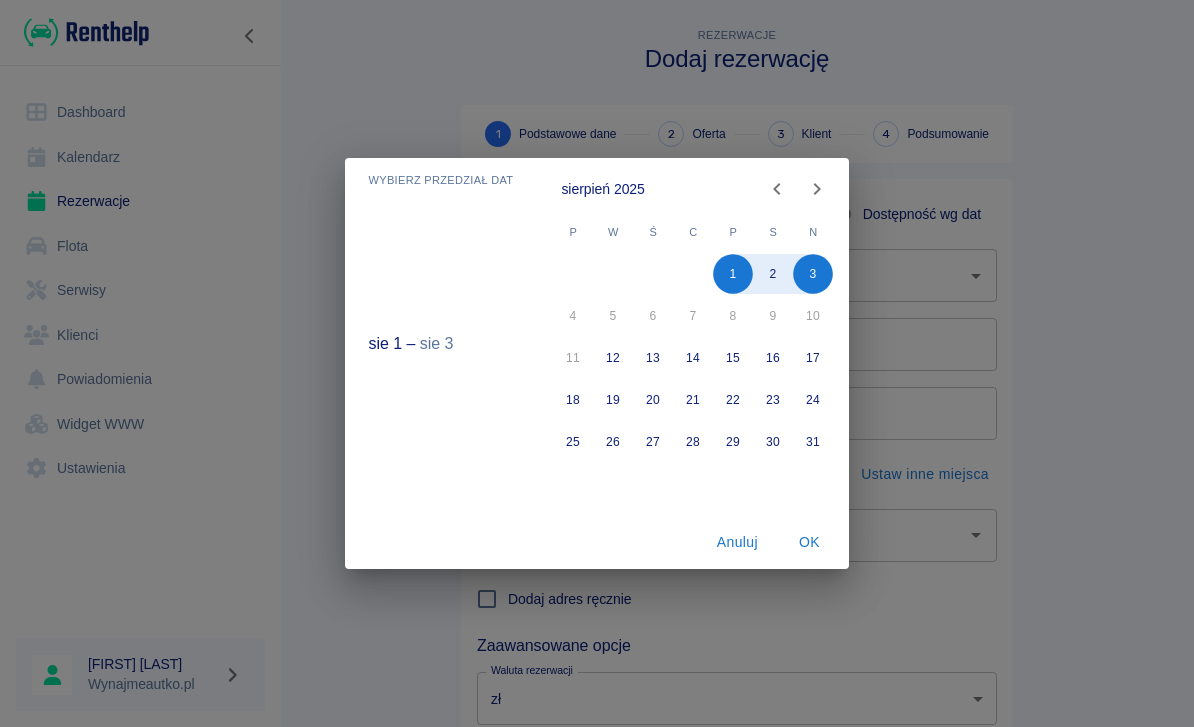 click on "OK" at bounding box center [809, 542] 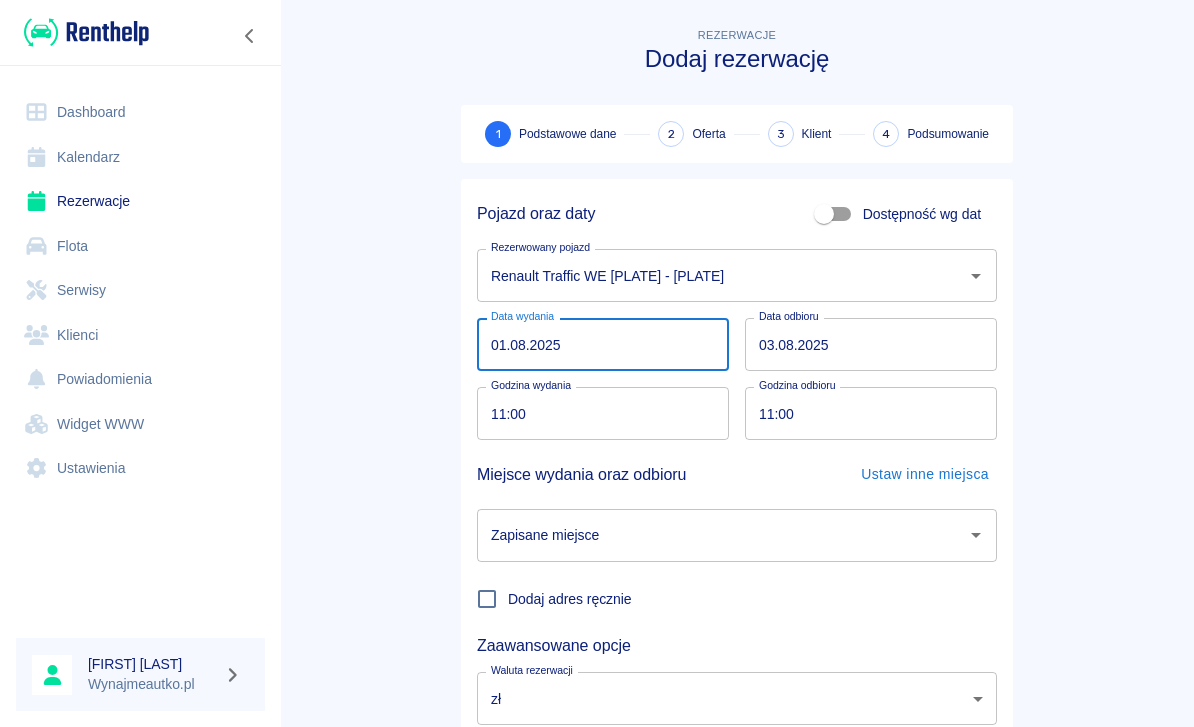 click on "11:00" at bounding box center (596, 413) 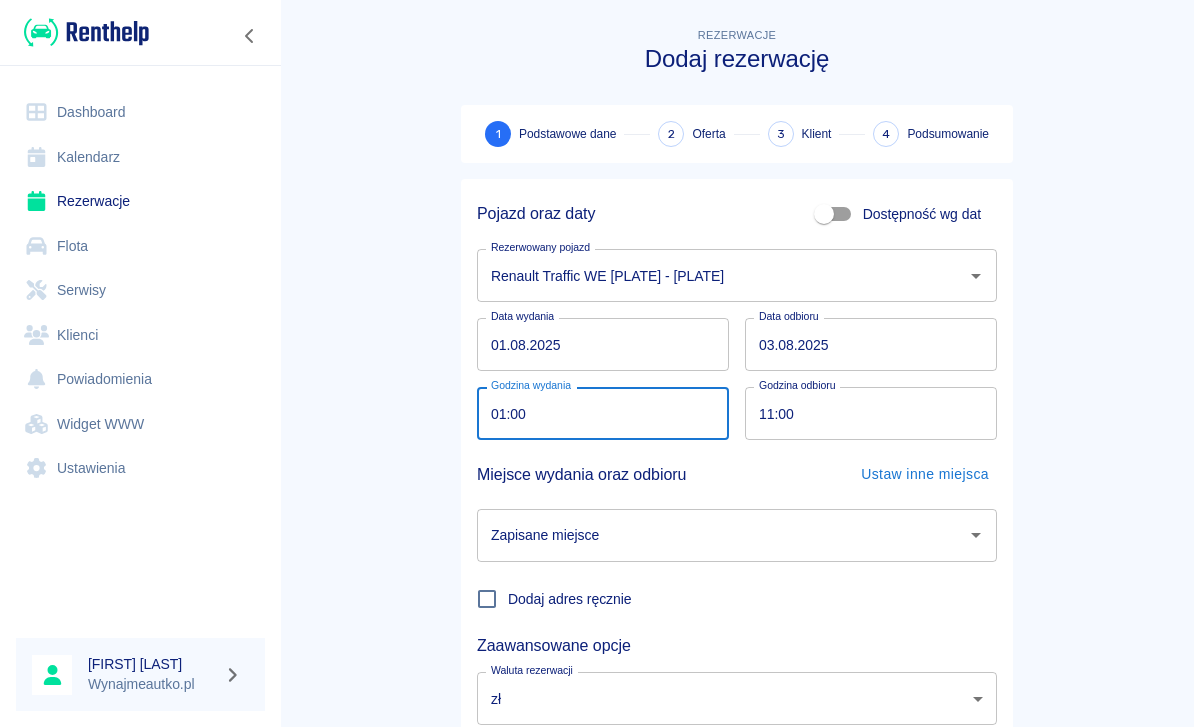 type on "18:00" 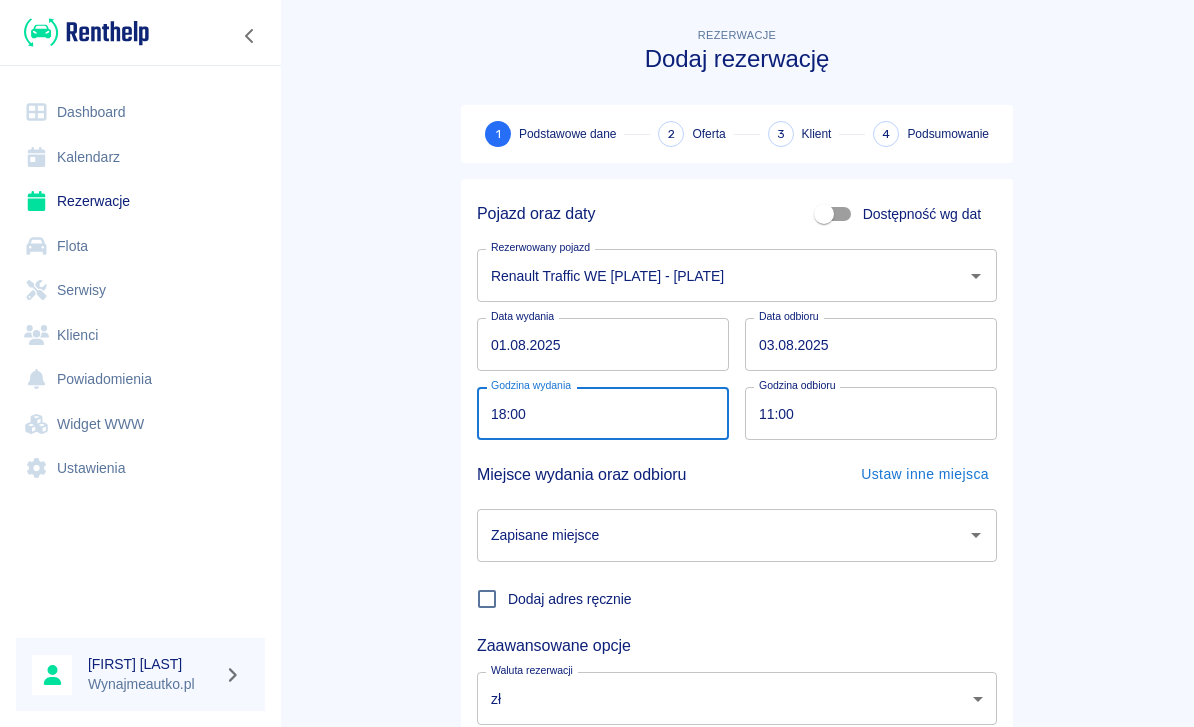 click on "11:00" at bounding box center [864, 413] 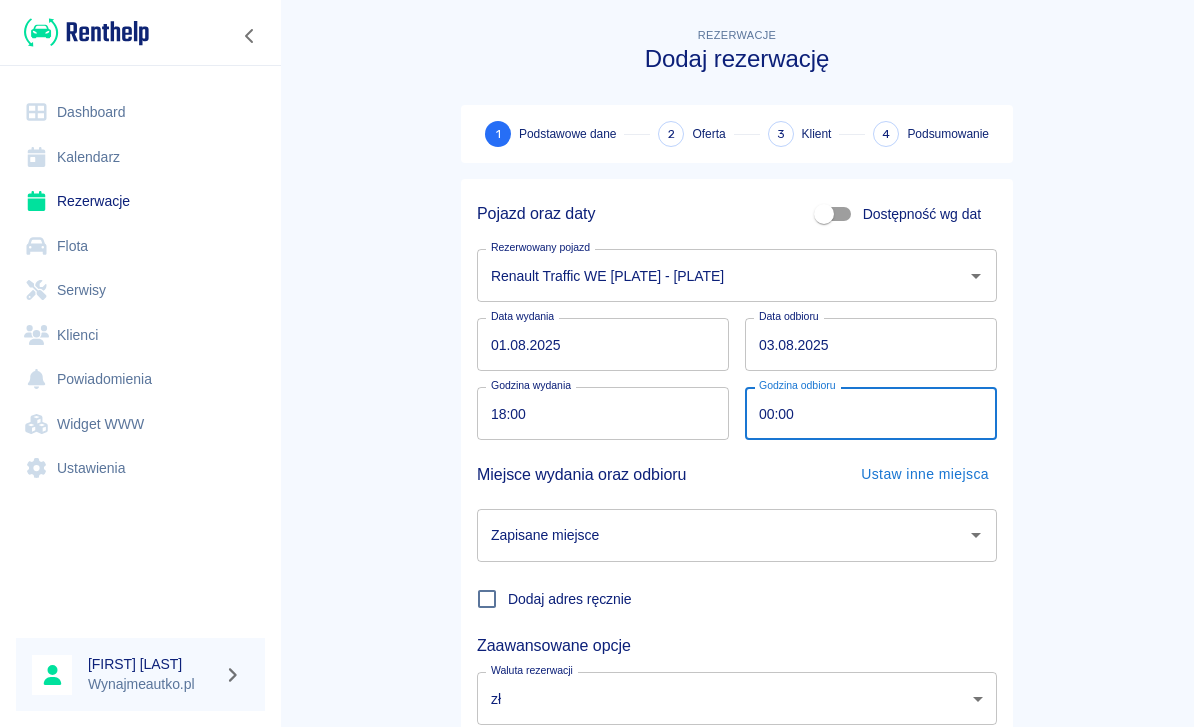 type on "09:00" 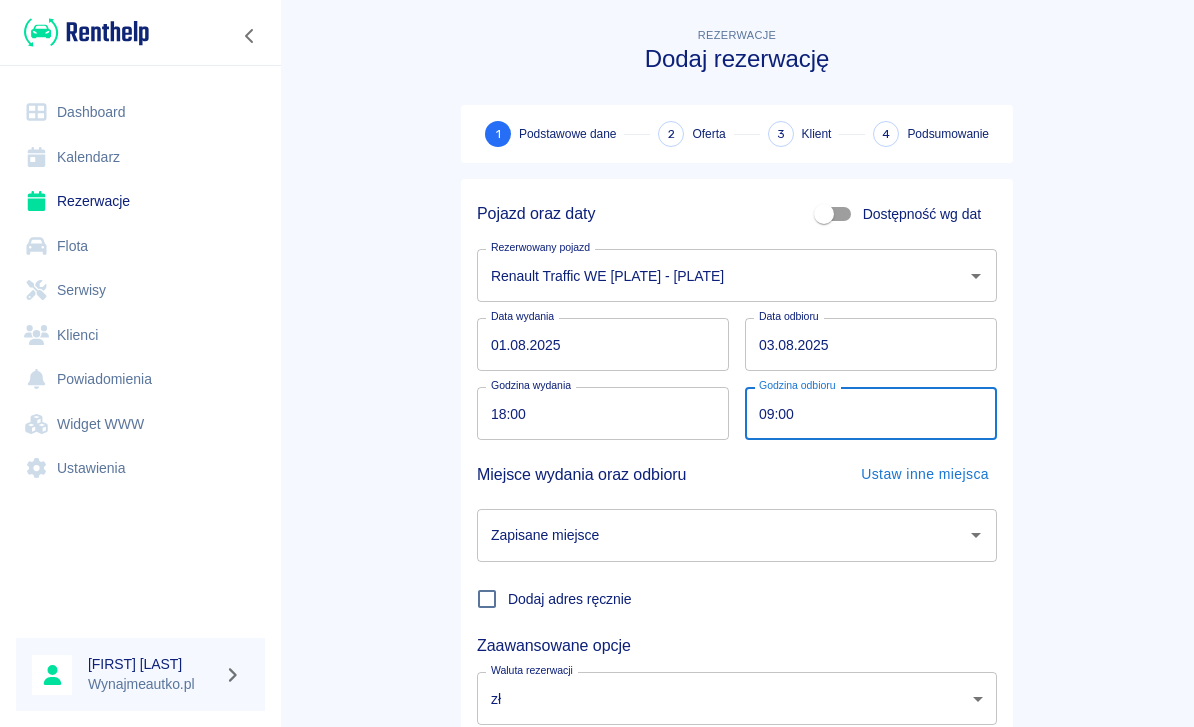 click on "Zapisane miejsce Zapisane miejsce" at bounding box center [737, 535] 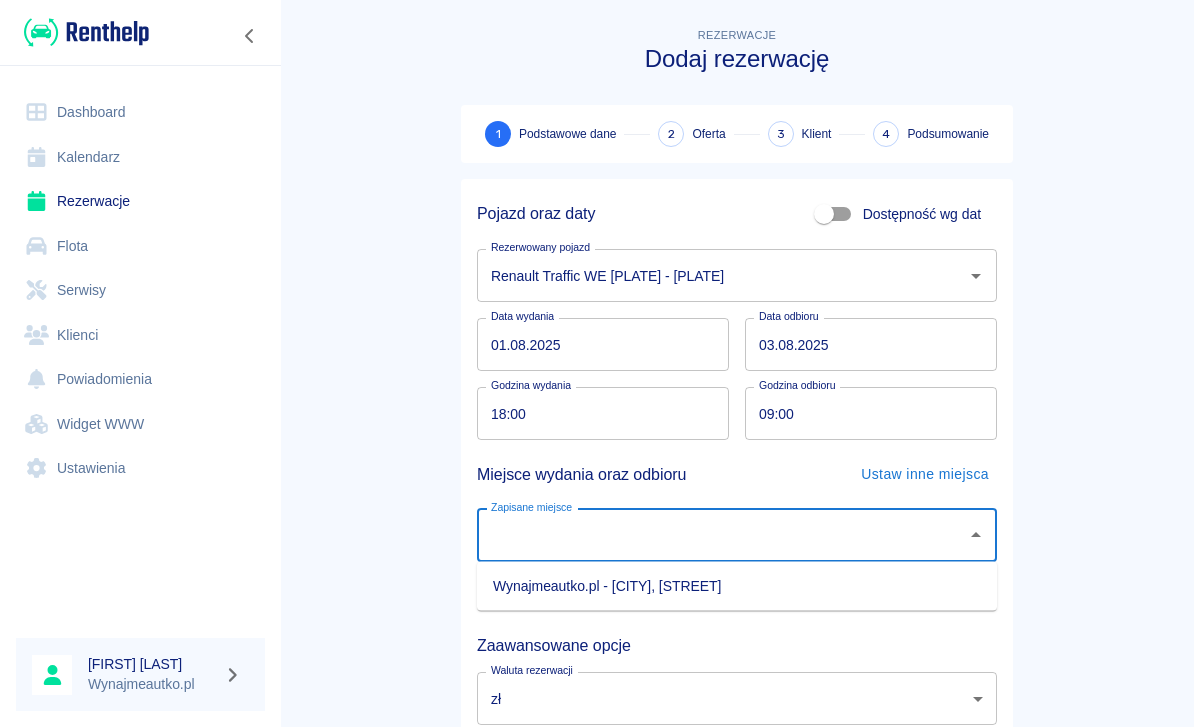 click on "Wynajmeautko.pl - [CITY], [STREET]" at bounding box center [737, 586] 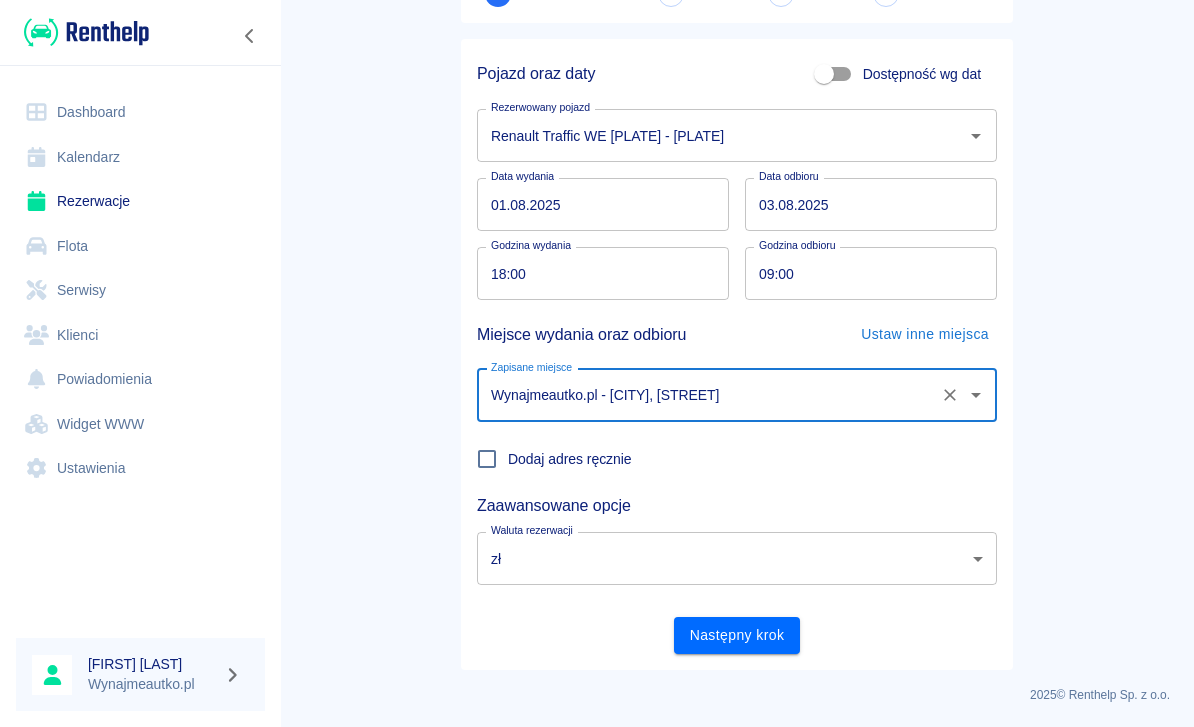 scroll, scrollTop: 140, scrollLeft: 0, axis: vertical 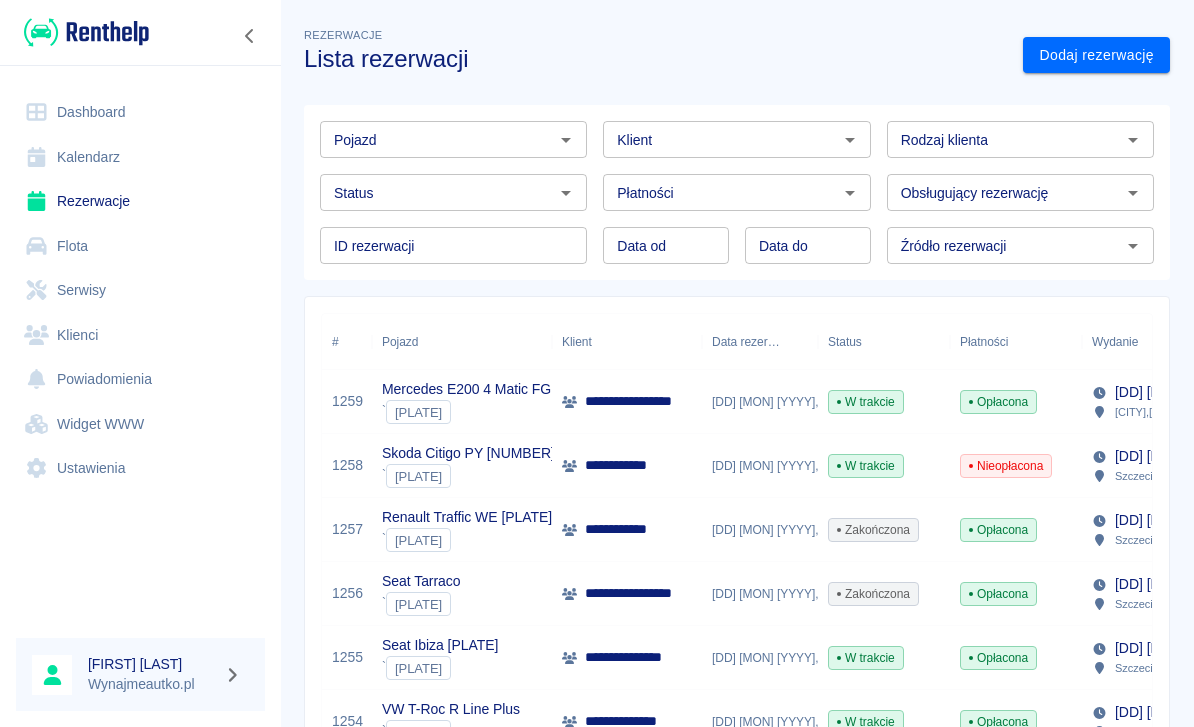 click on "Rezerwacje" at bounding box center (140, 201) 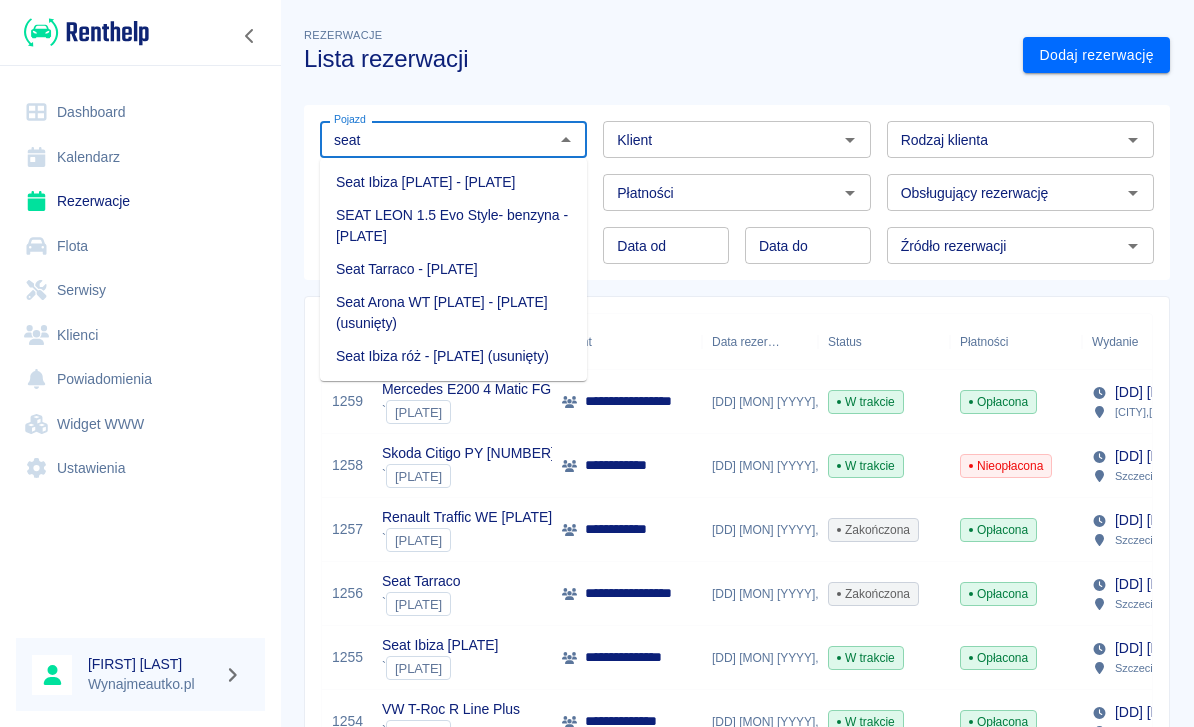 click on "Seat Tarraco - [PLATE]" at bounding box center [453, 269] 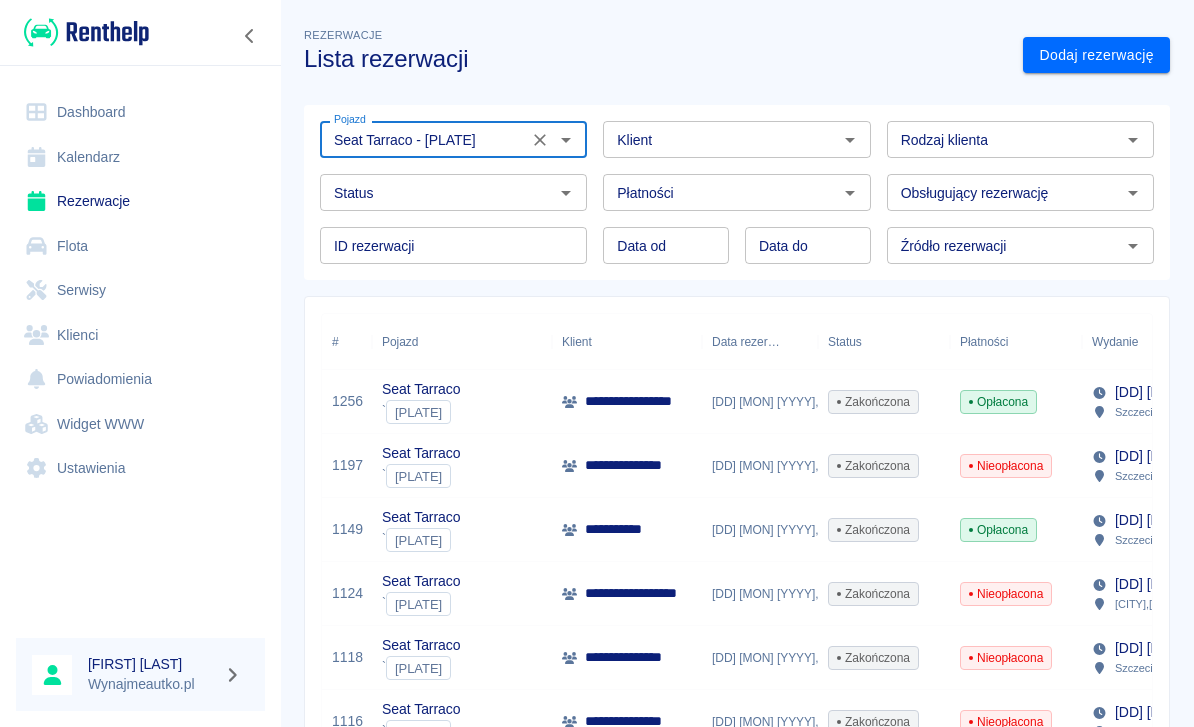 click on "**********" at bounding box center [640, 401] 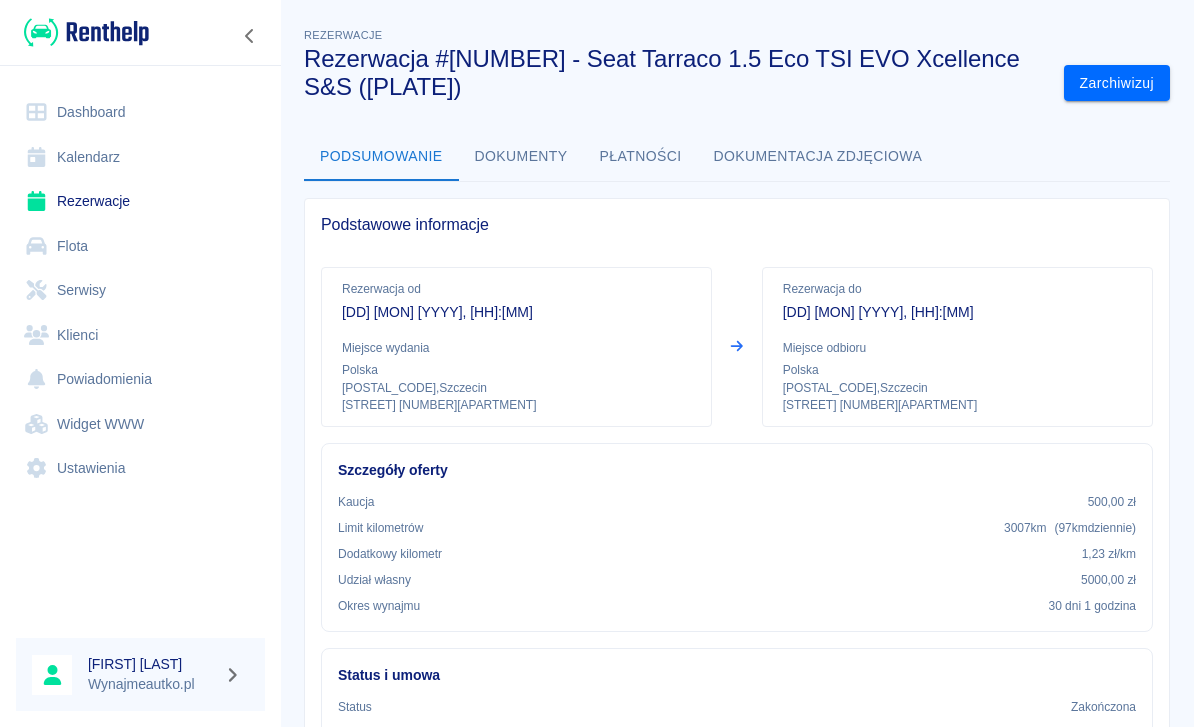 click on "Dokumenty" at bounding box center (521, 157) 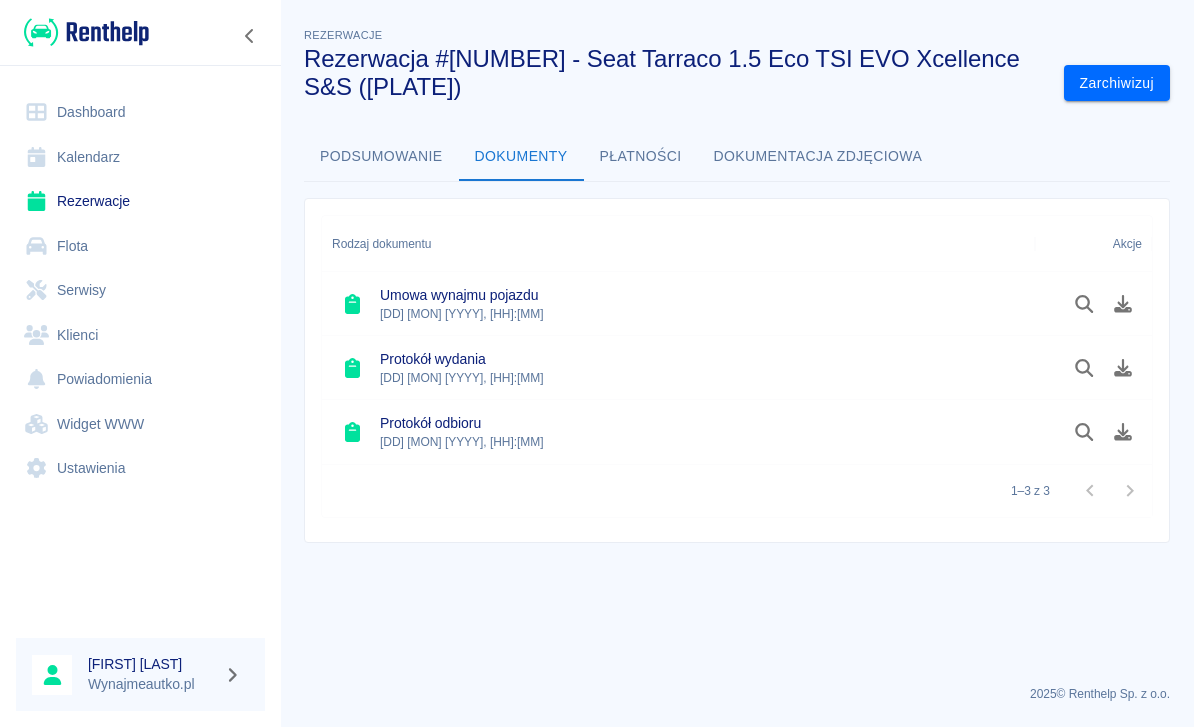 click 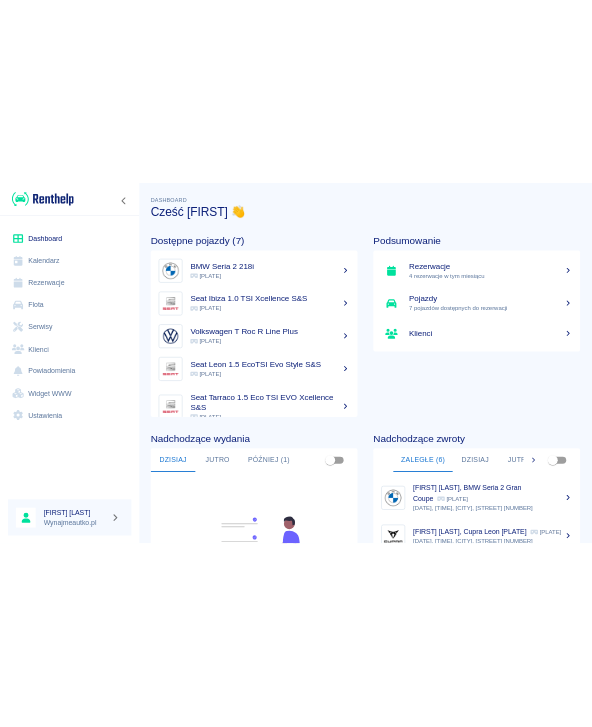 scroll, scrollTop: 0, scrollLeft: 0, axis: both 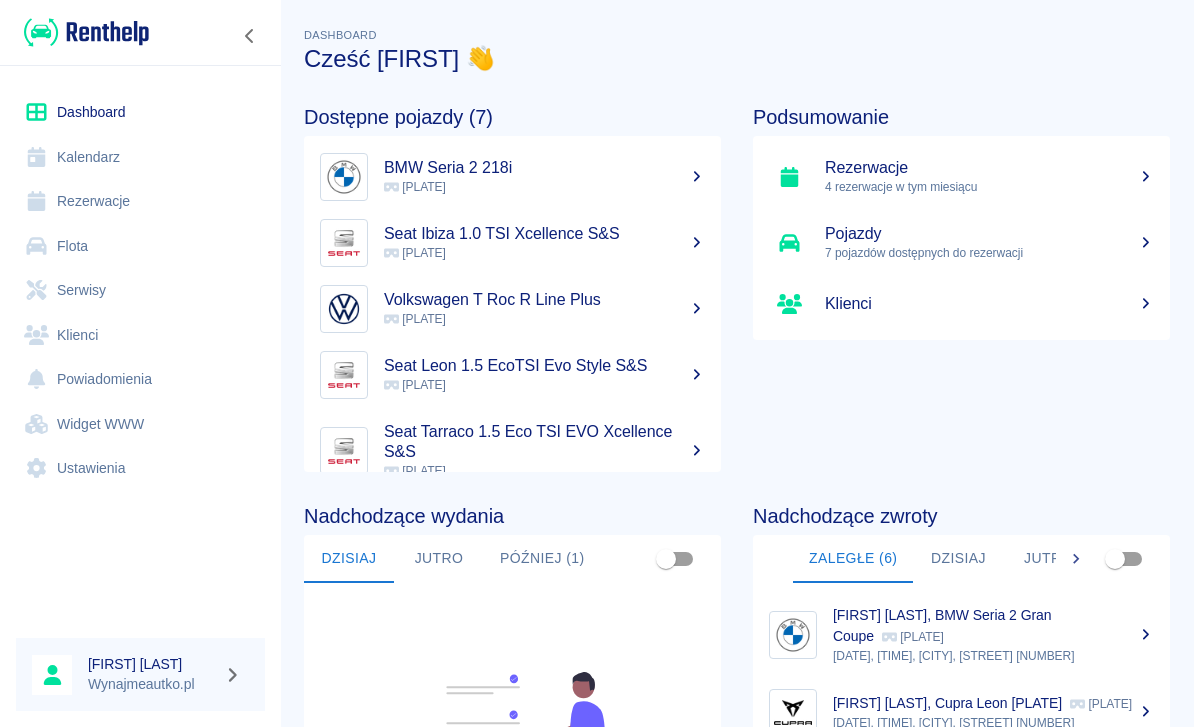 click on "Rezerwacje" at bounding box center [140, 201] 